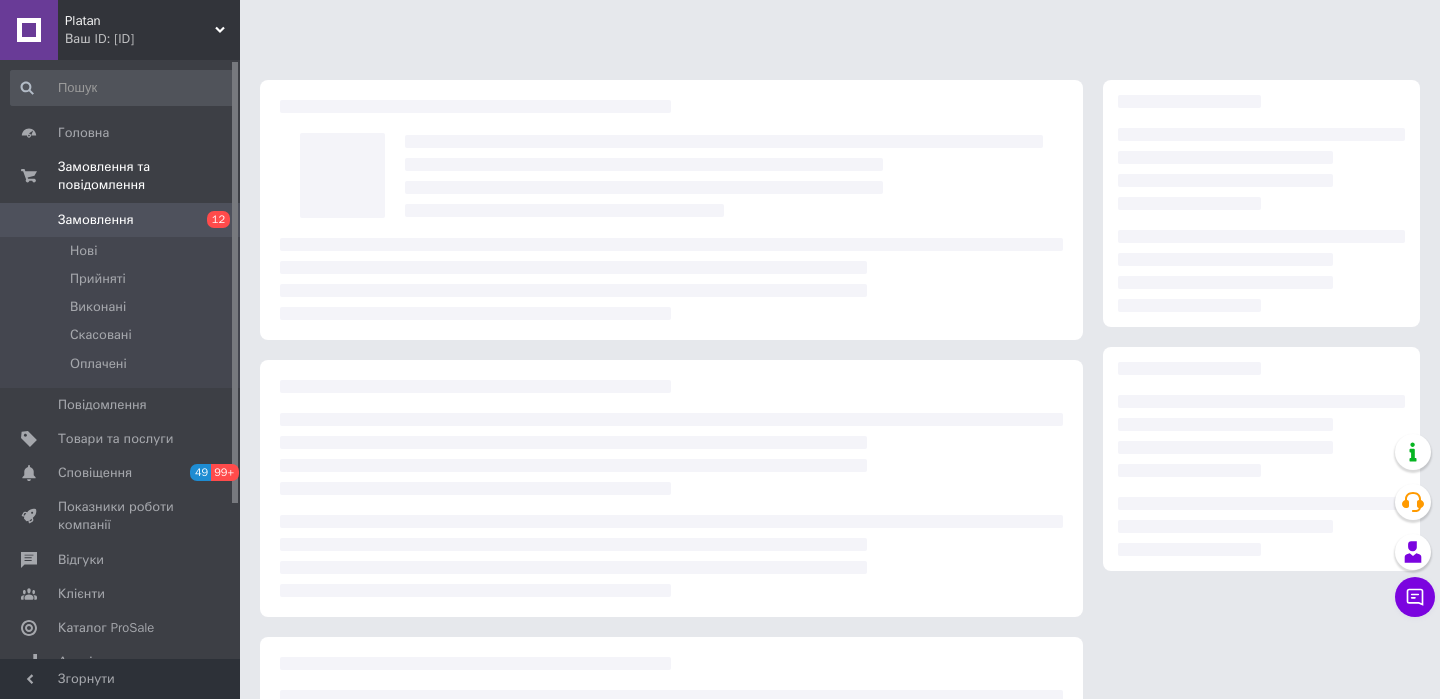 scroll, scrollTop: 0, scrollLeft: 0, axis: both 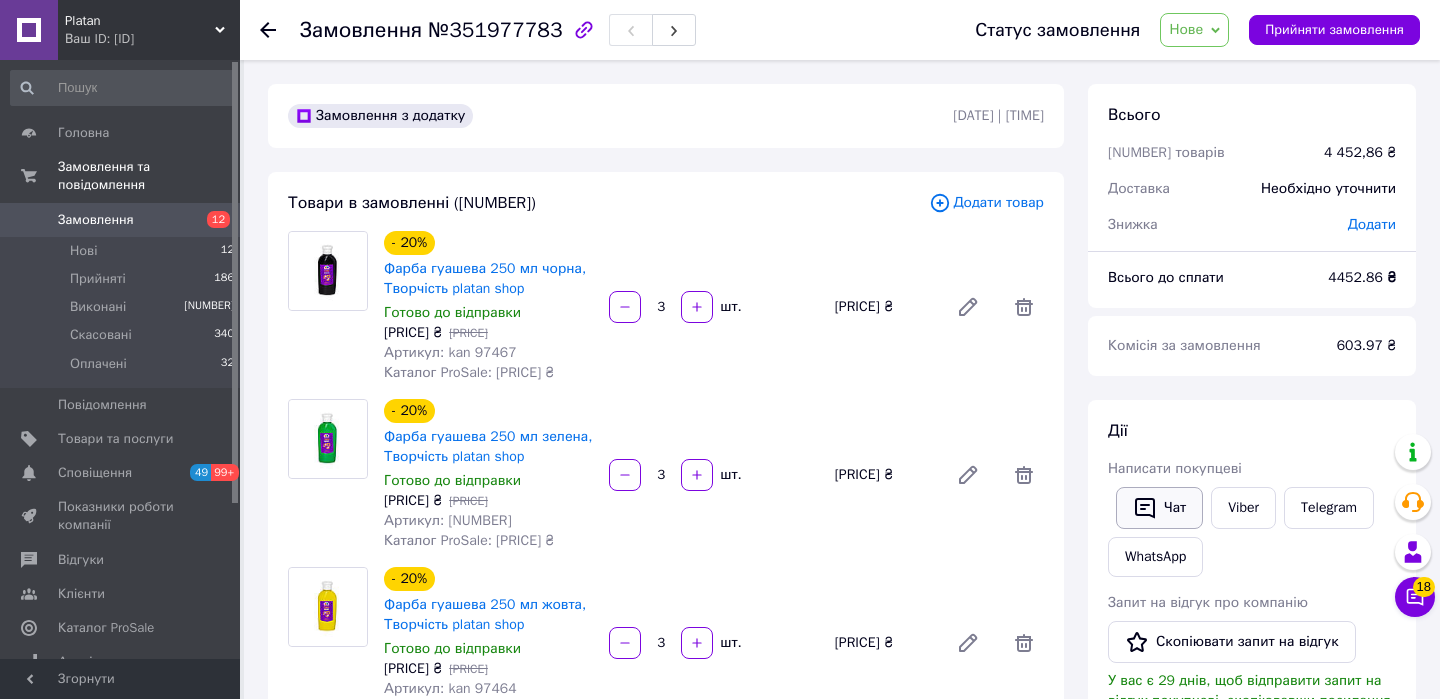 click on "Чат" at bounding box center [1159, 508] 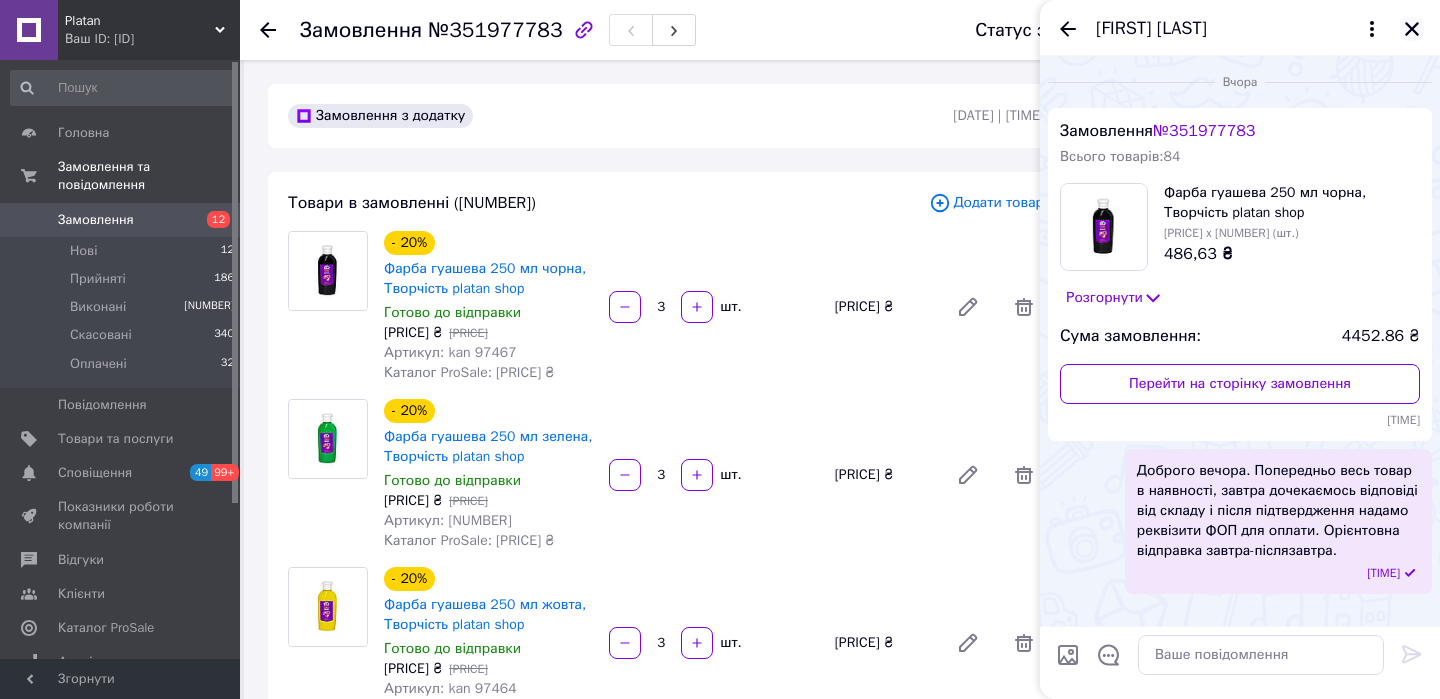 click at bounding box center (1412, 29) 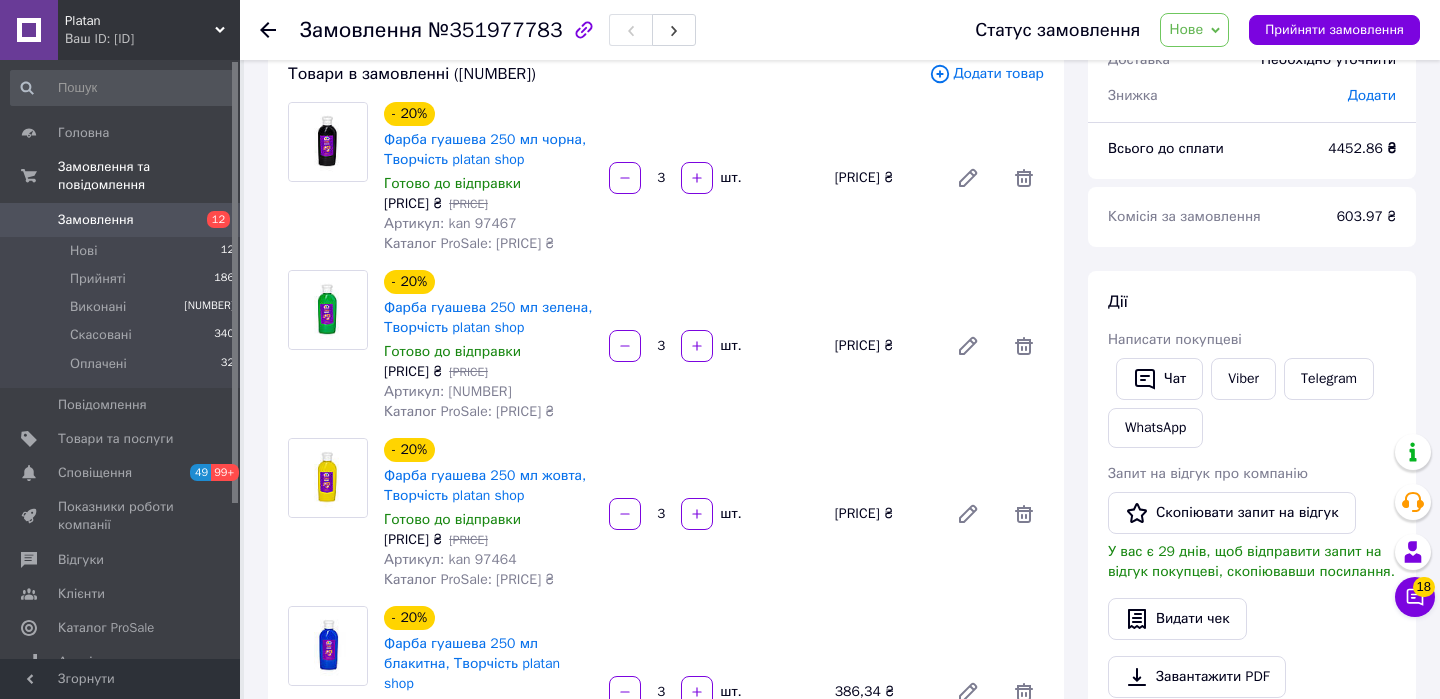 scroll, scrollTop: 0, scrollLeft: 0, axis: both 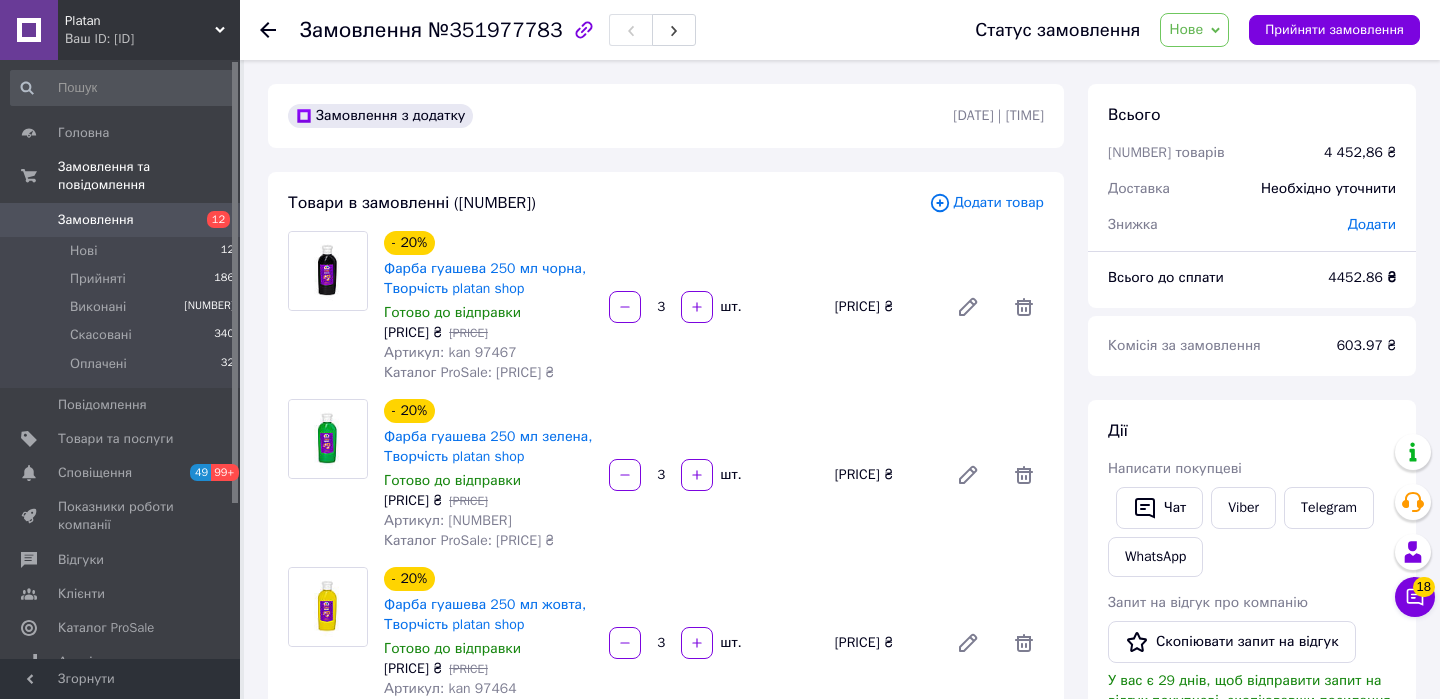 click on "Ваш ID: [ID]" at bounding box center [152, 39] 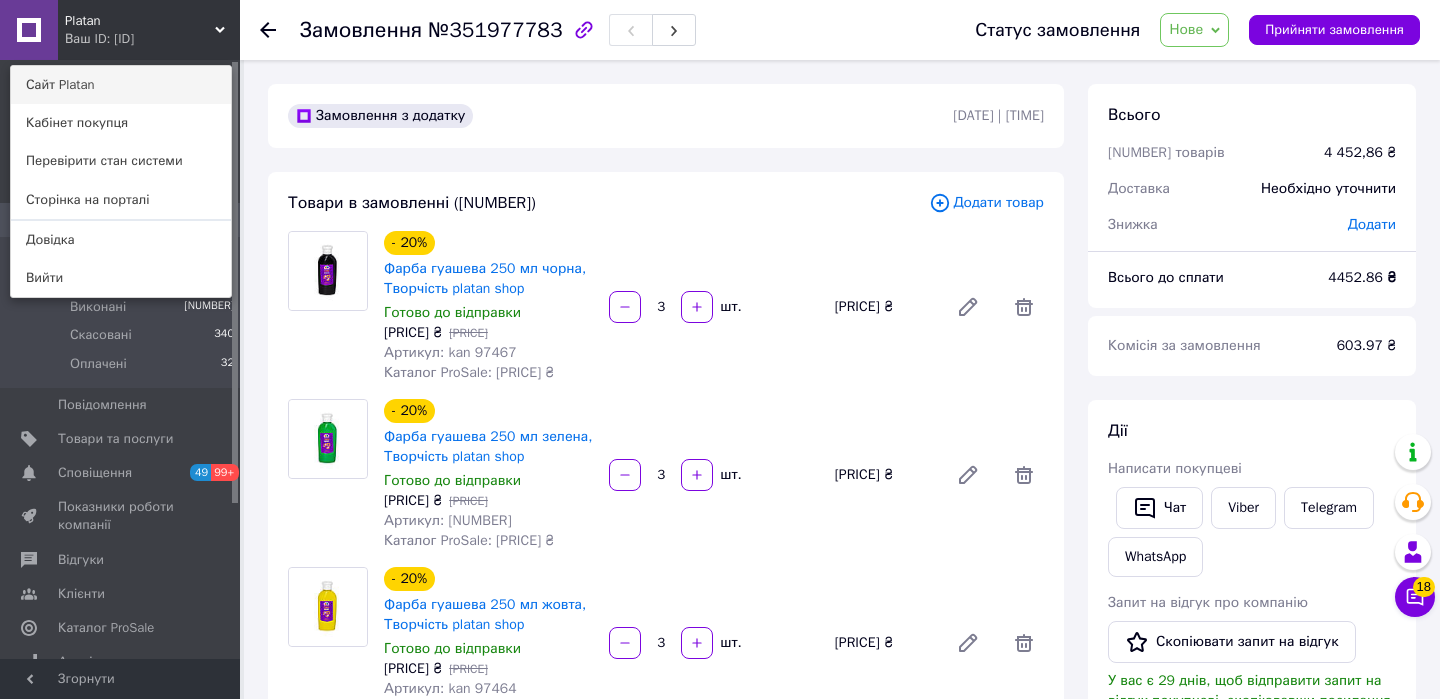 click on "Сайт Platan" at bounding box center (121, 85) 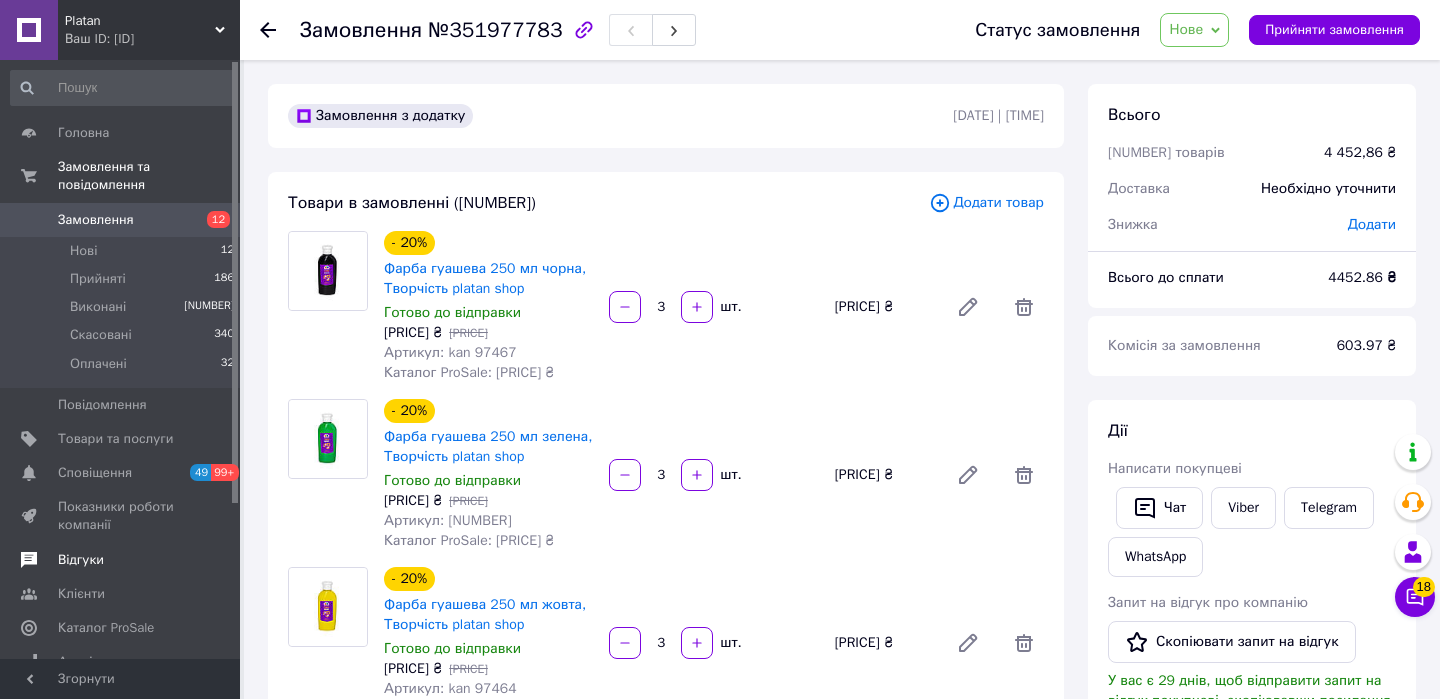 click on "Відгуки" at bounding box center [121, 560] 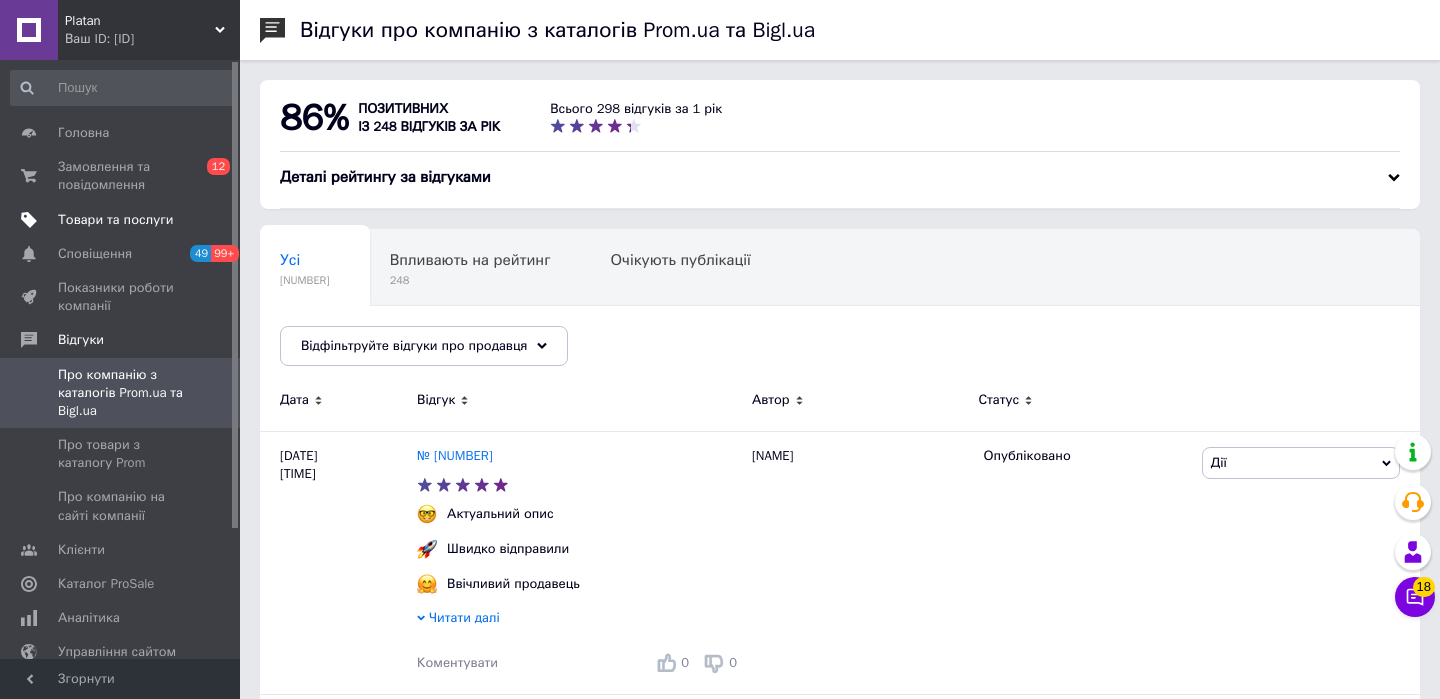 click on "Товари та послуги" at bounding box center [115, 220] 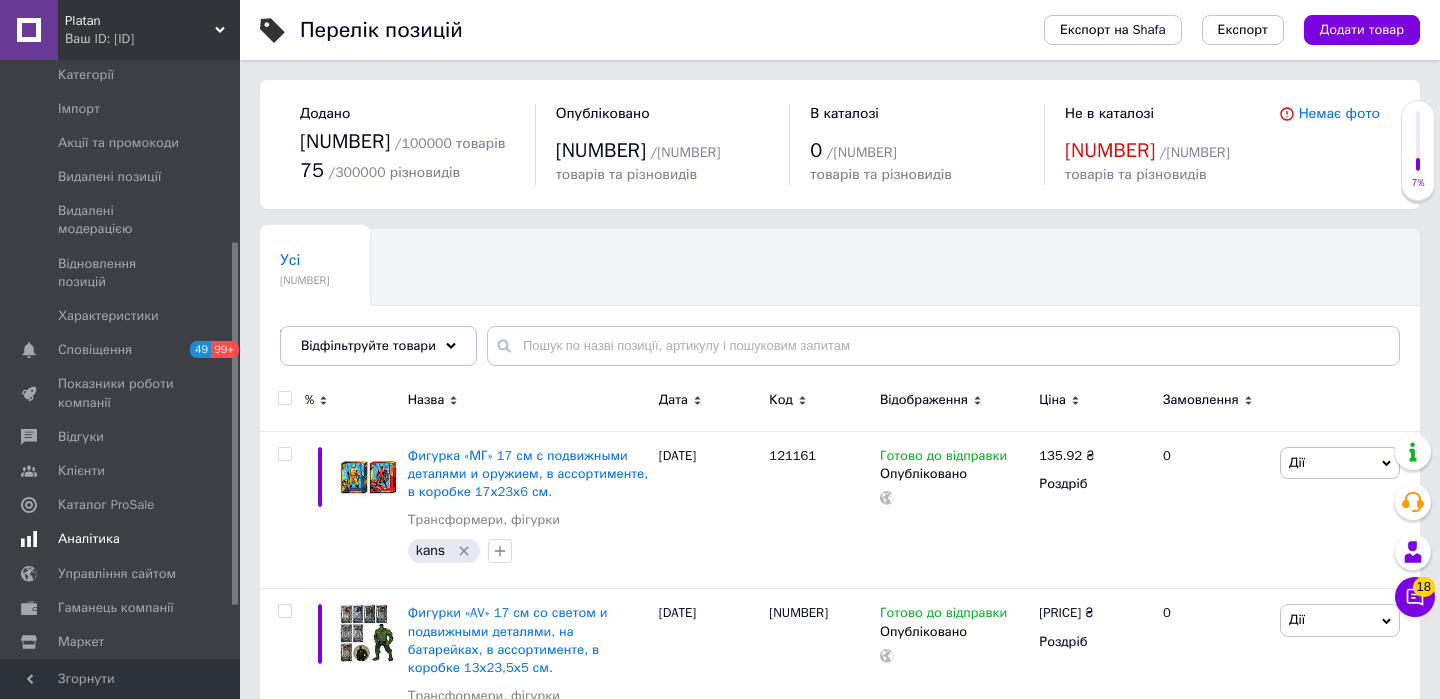 click on "Аналітика" at bounding box center (89, 539) 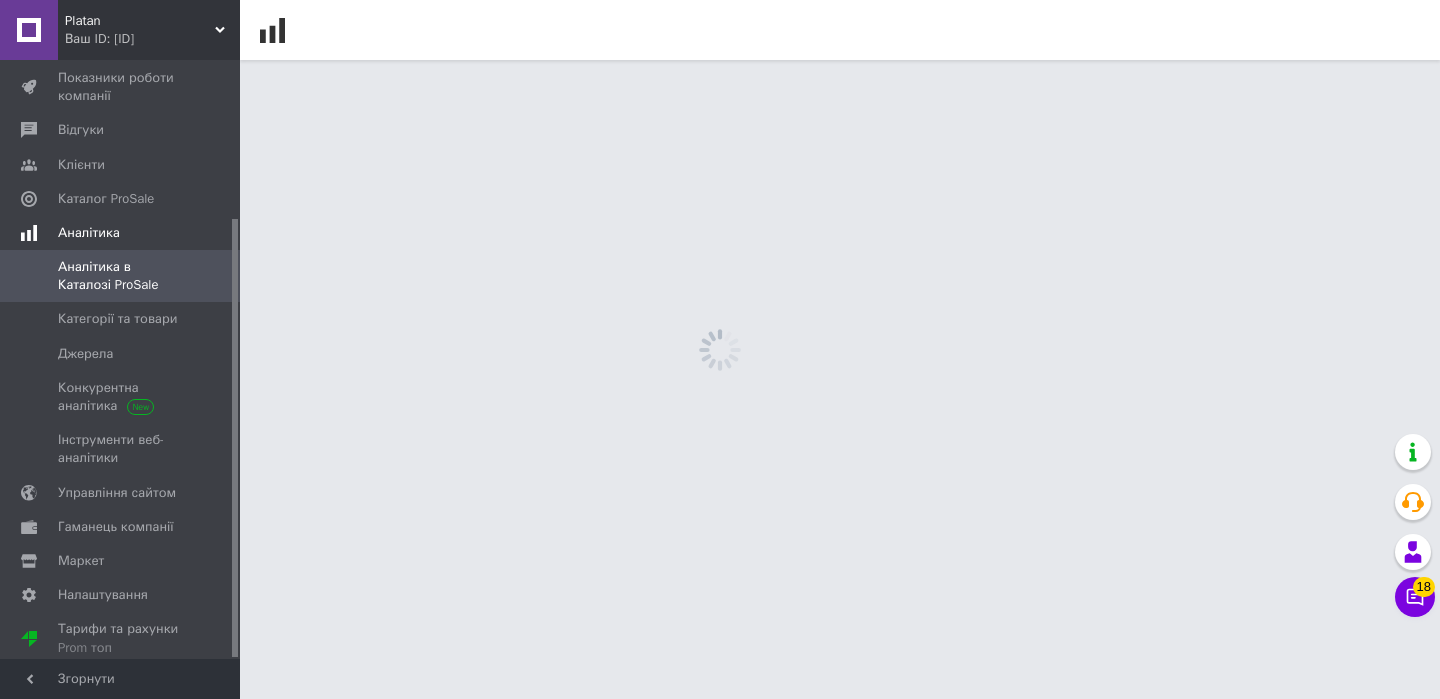 scroll, scrollTop: 216, scrollLeft: 0, axis: vertical 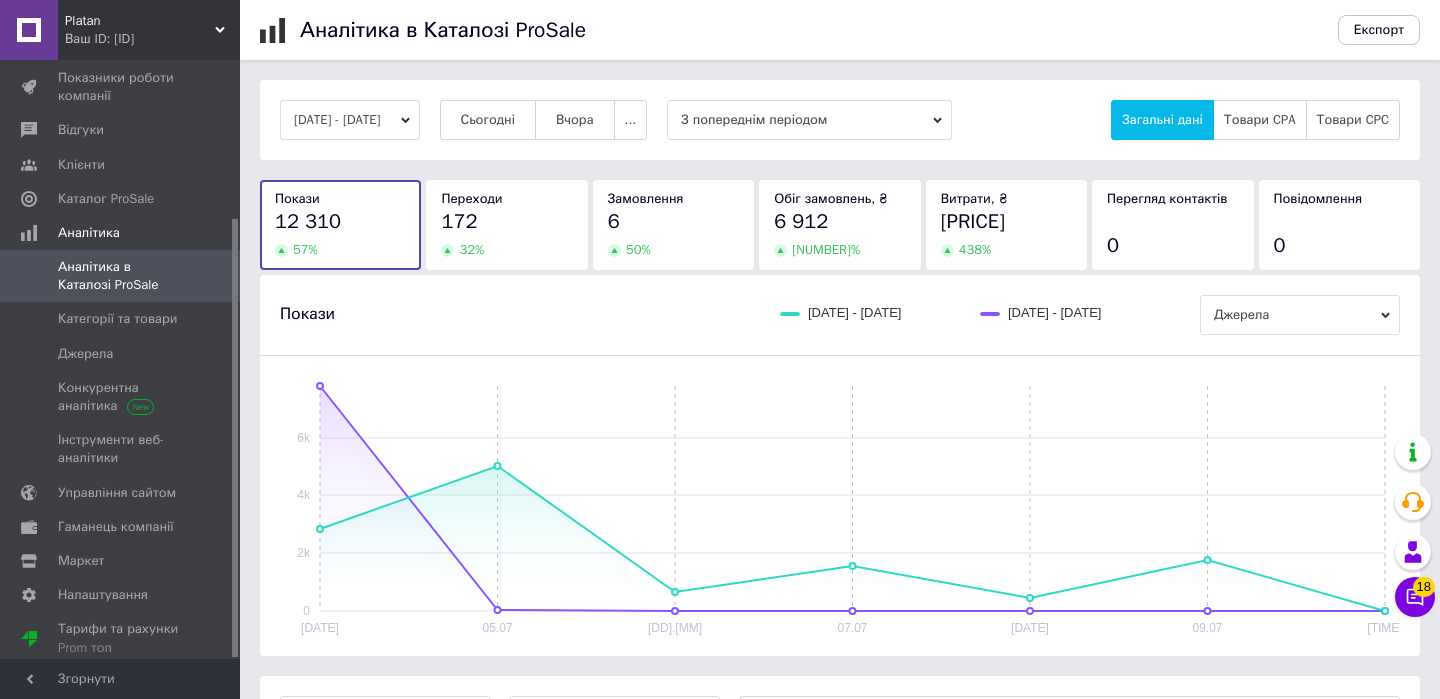 click on "[DATE] - [DATE]" at bounding box center (350, 120) 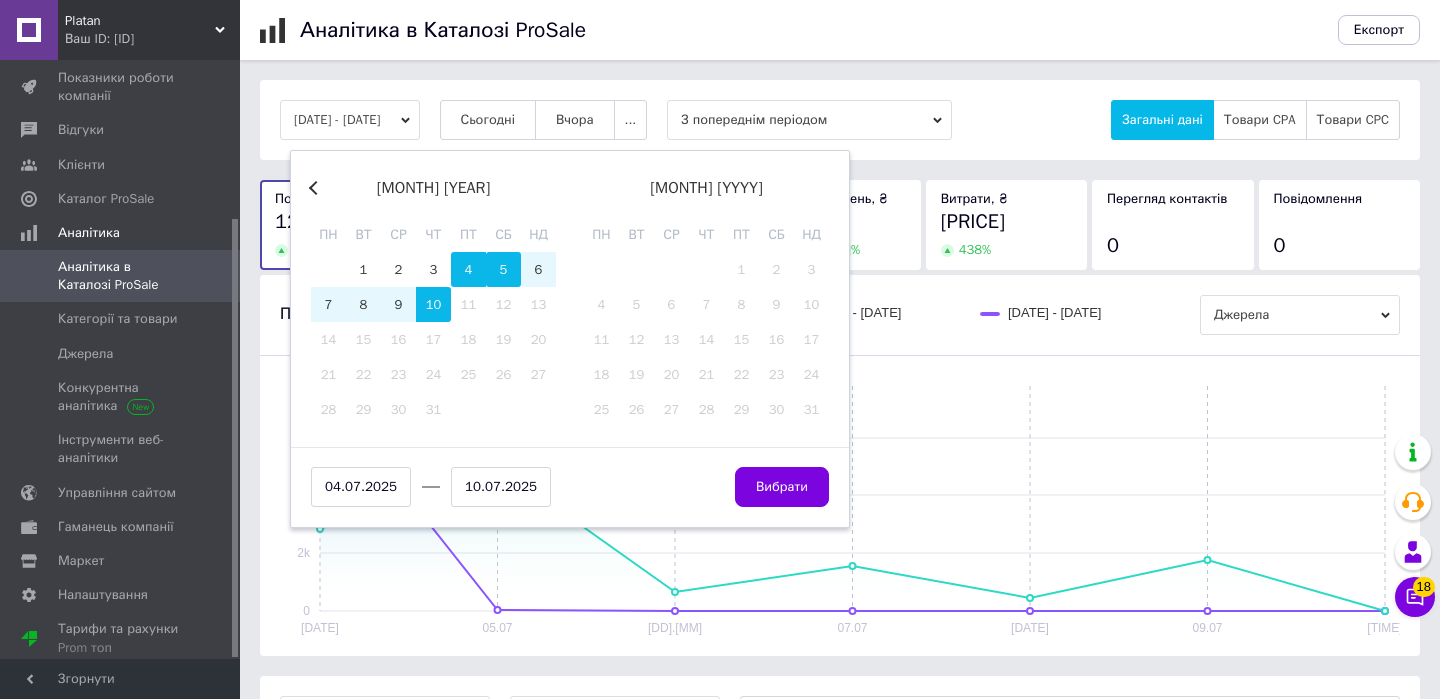 click on "5" at bounding box center (503, 269) 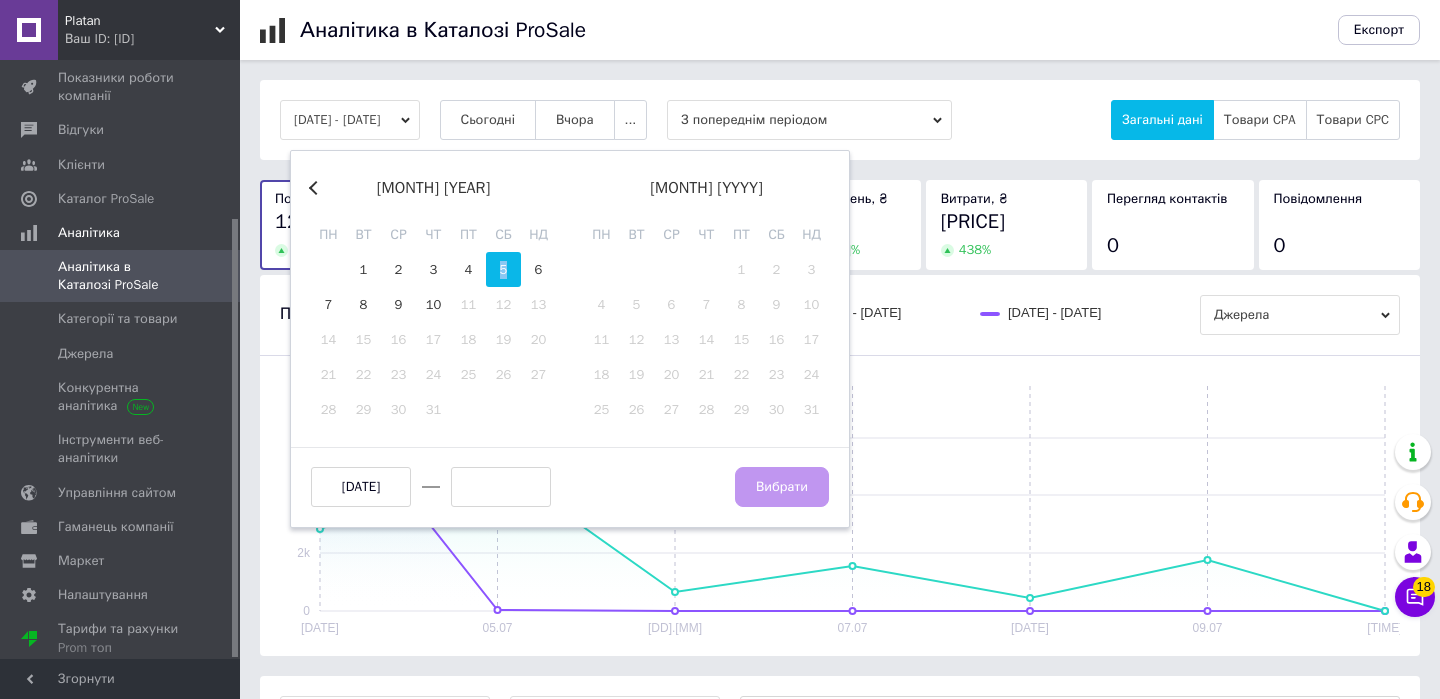 click on "5" at bounding box center (503, 269) 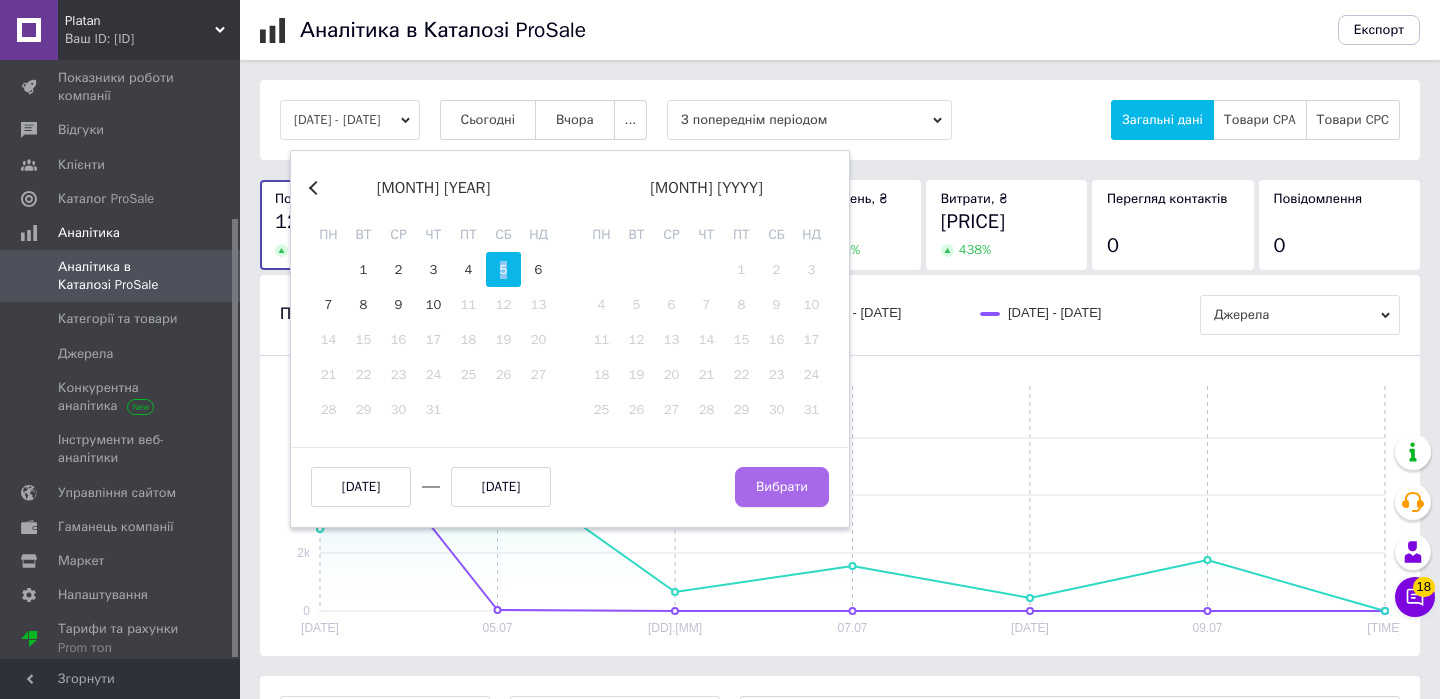 click on "Вибрати" at bounding box center (782, 487) 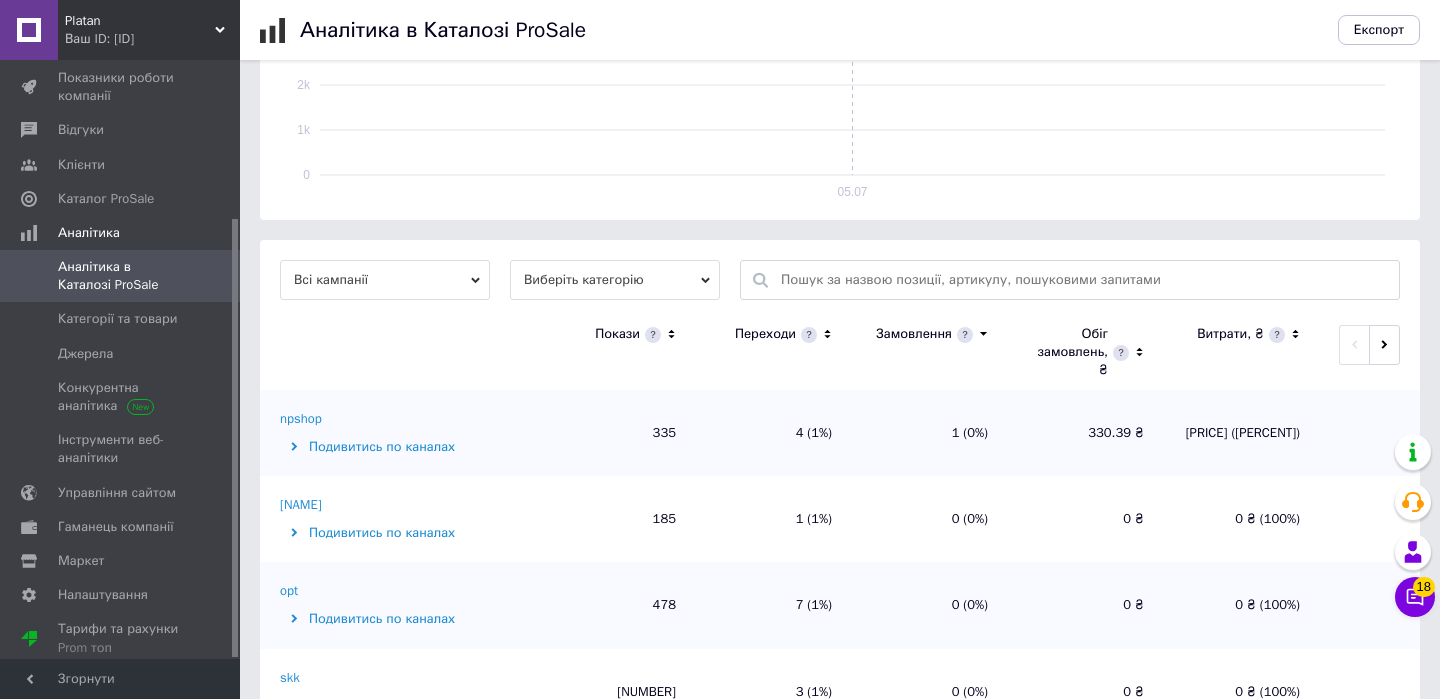 scroll, scrollTop: 566, scrollLeft: 0, axis: vertical 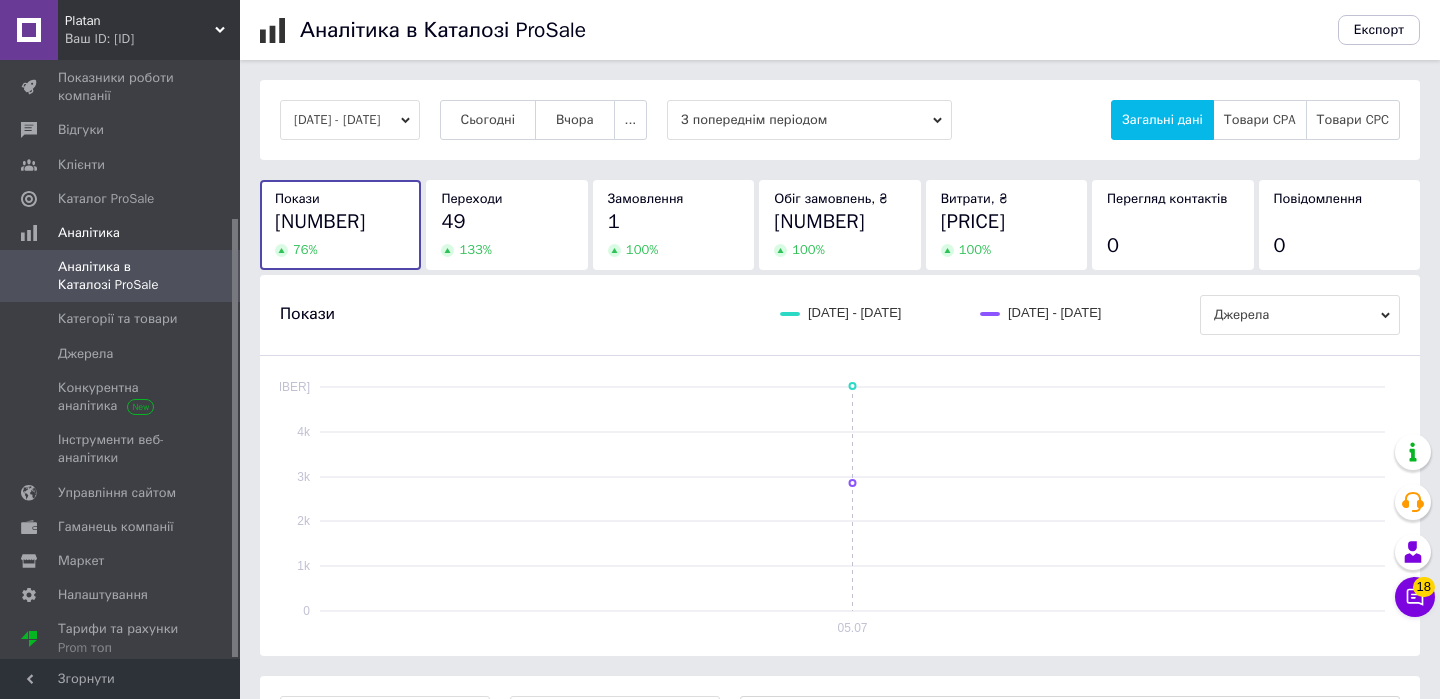 click on "[DATE] - [DATE]" at bounding box center (350, 120) 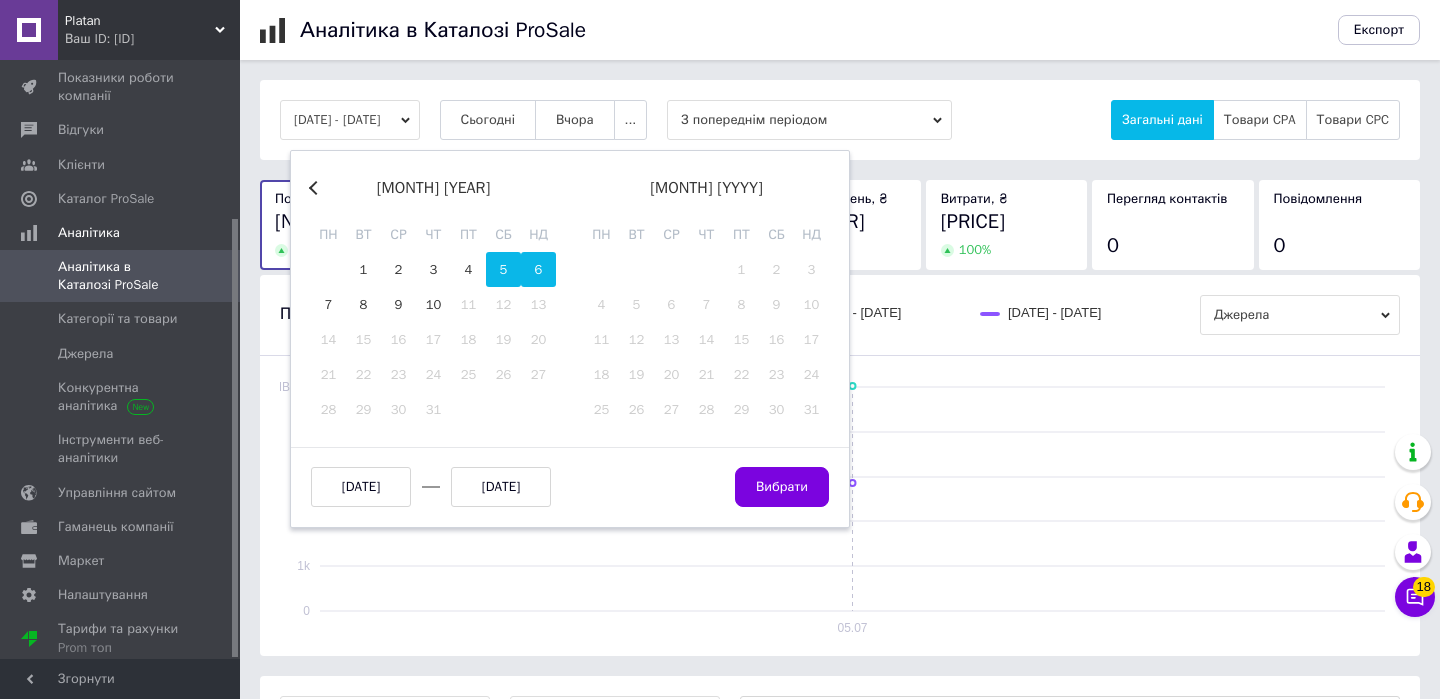 click on "6" at bounding box center [538, 269] 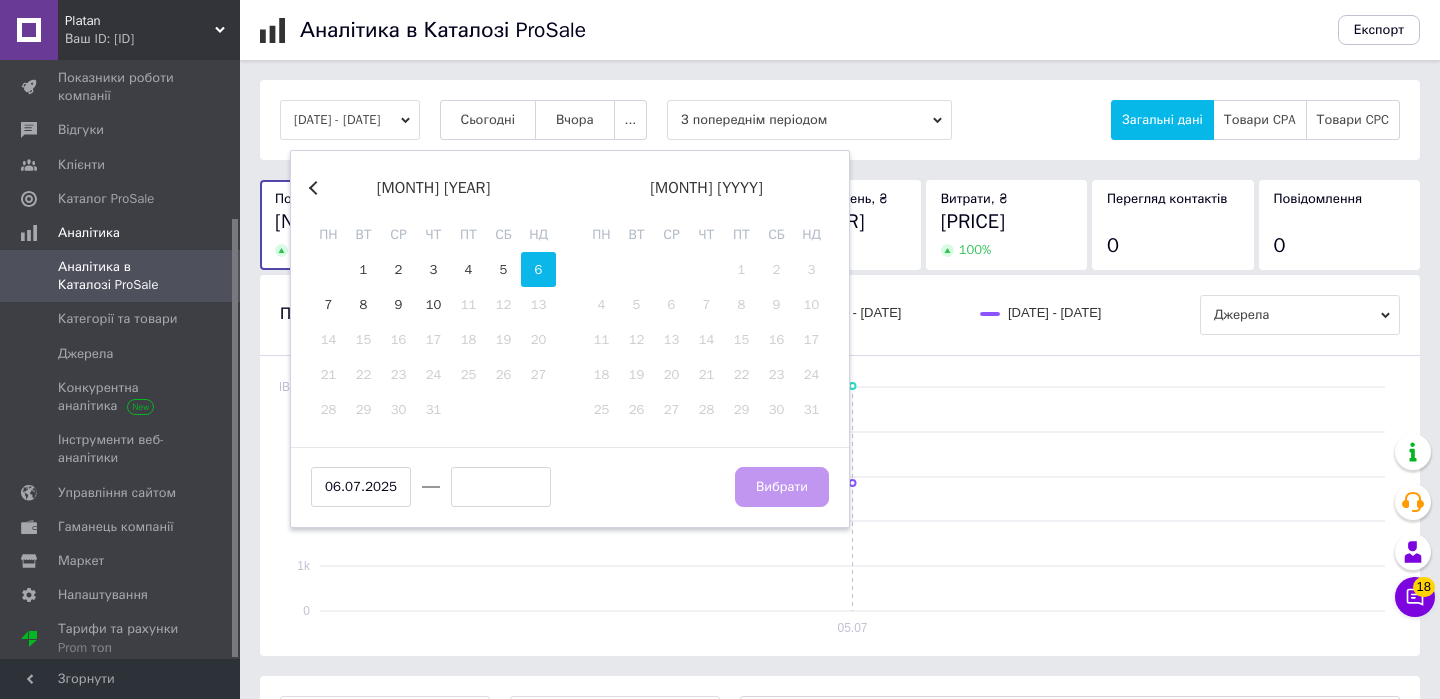 click on "6" at bounding box center (538, 269) 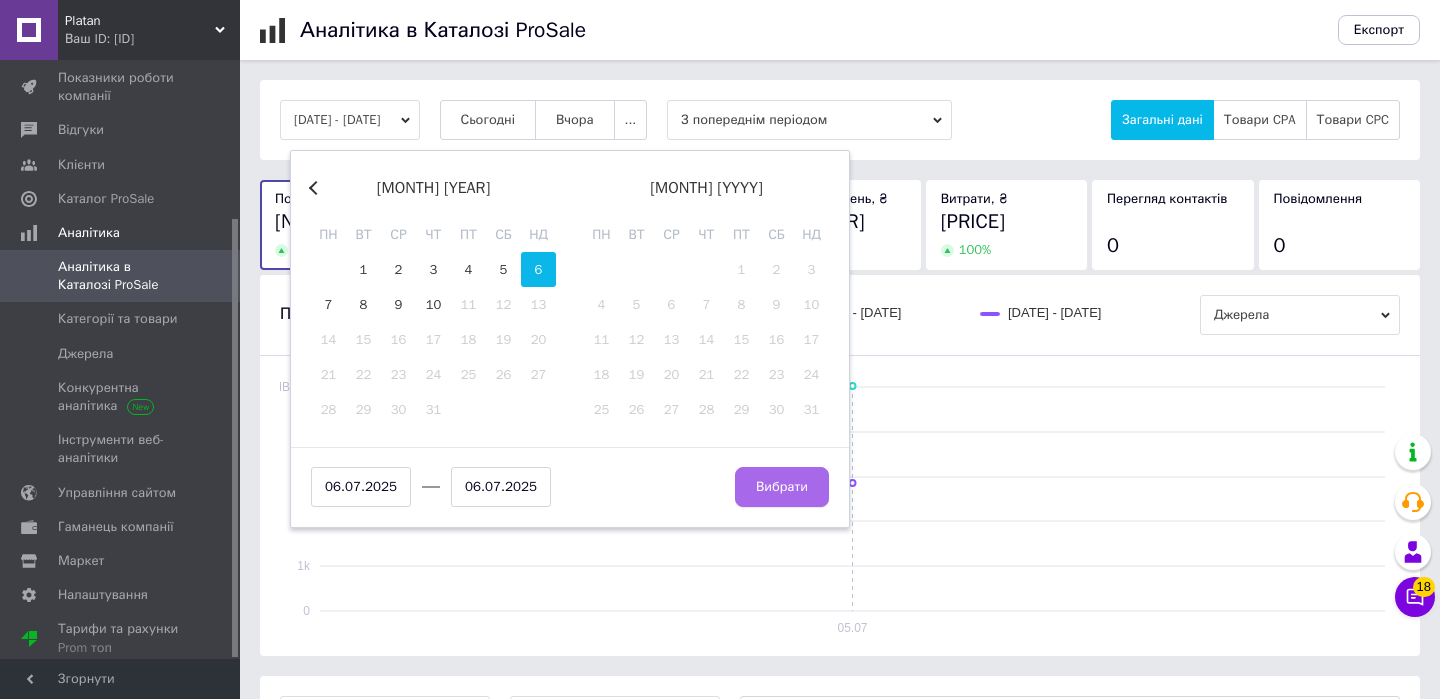 click on "Вибрати" at bounding box center [782, 487] 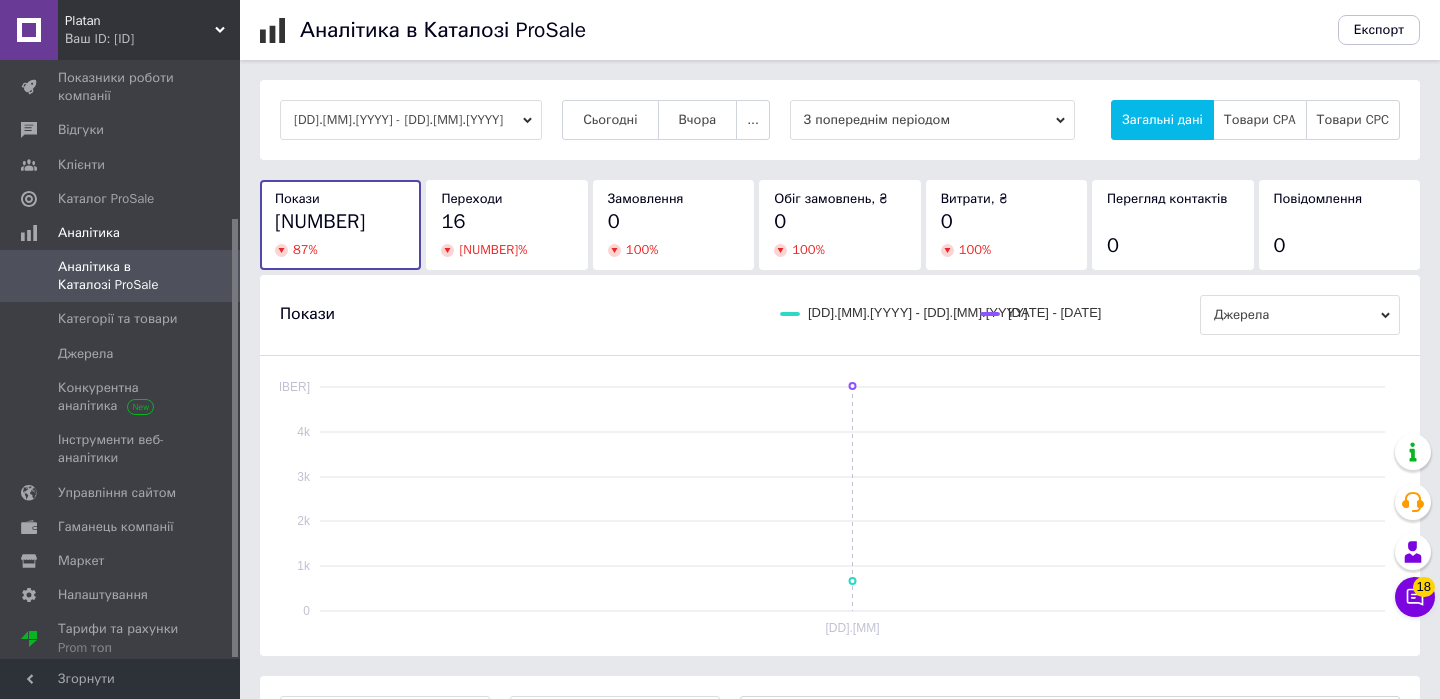 click on "[DD].[MM].[YYYY] - [DD].[MM].[YYYY]" at bounding box center (411, 120) 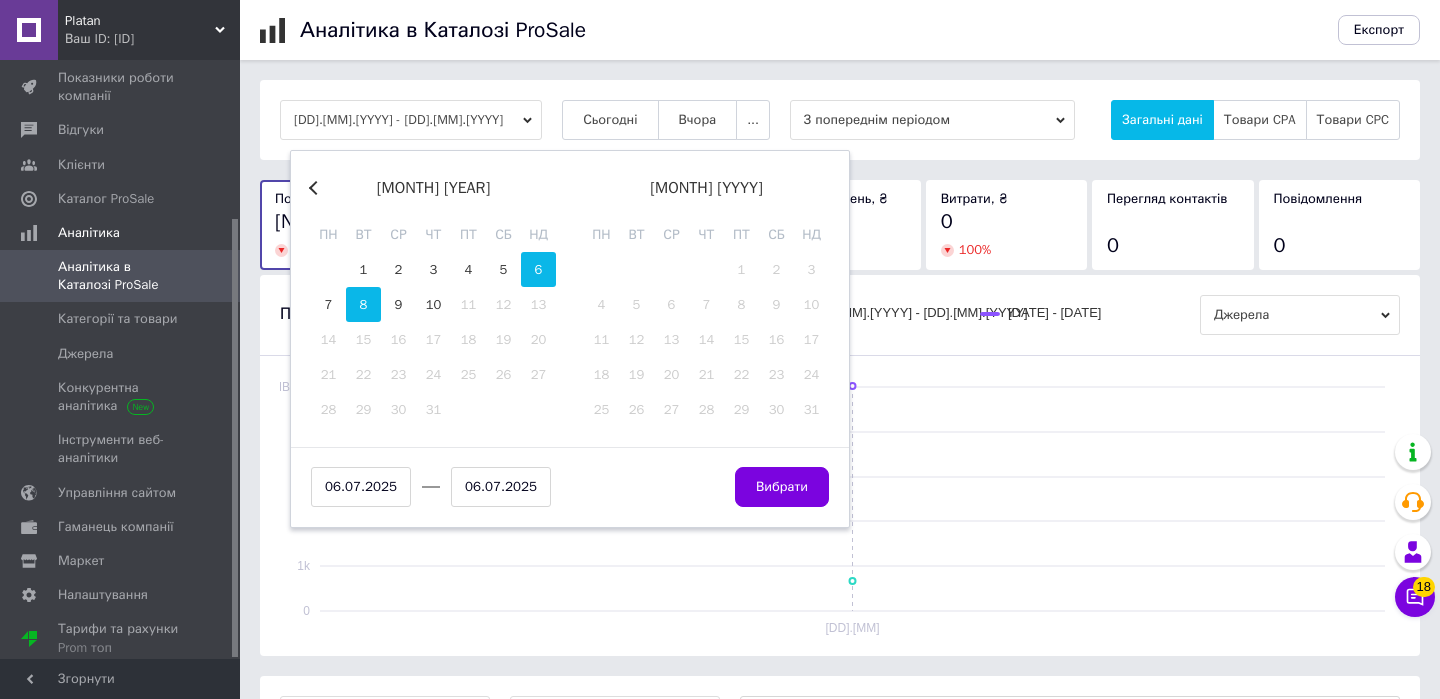 click on "8" at bounding box center [363, 304] 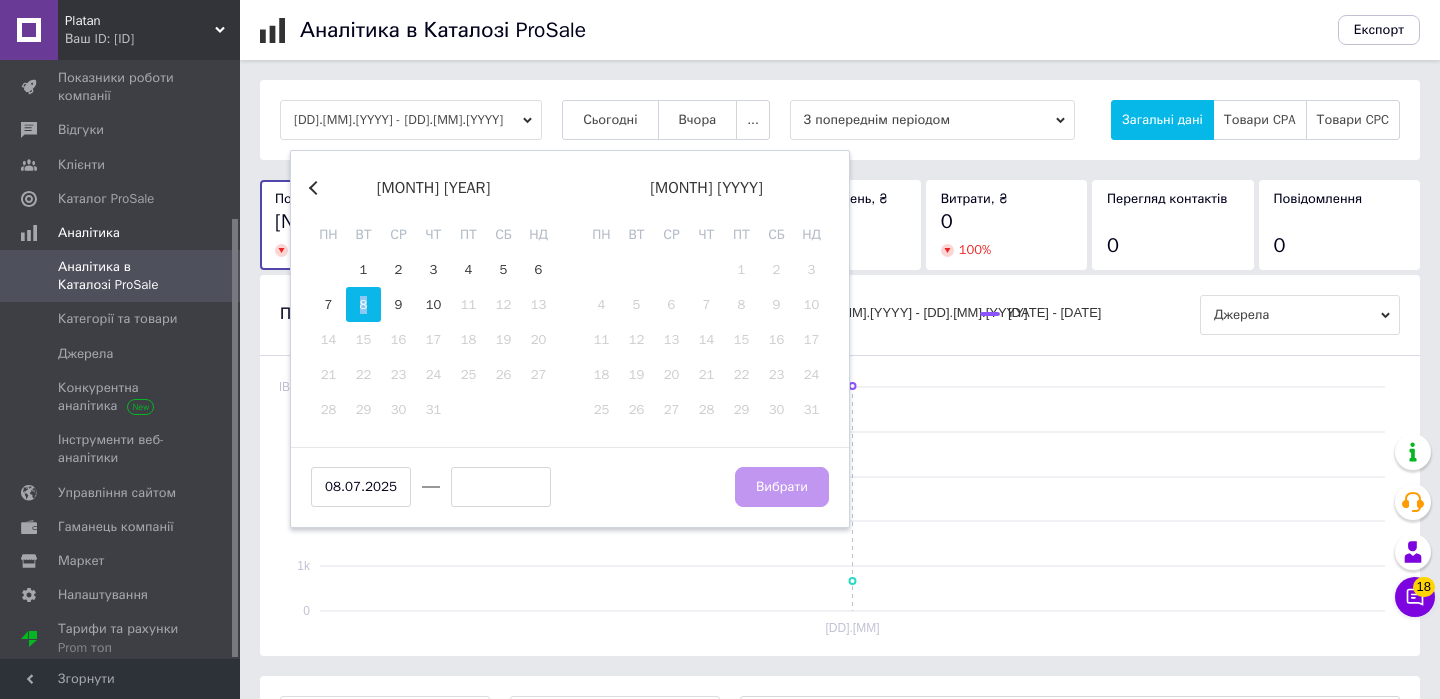 click on "8" at bounding box center (363, 304) 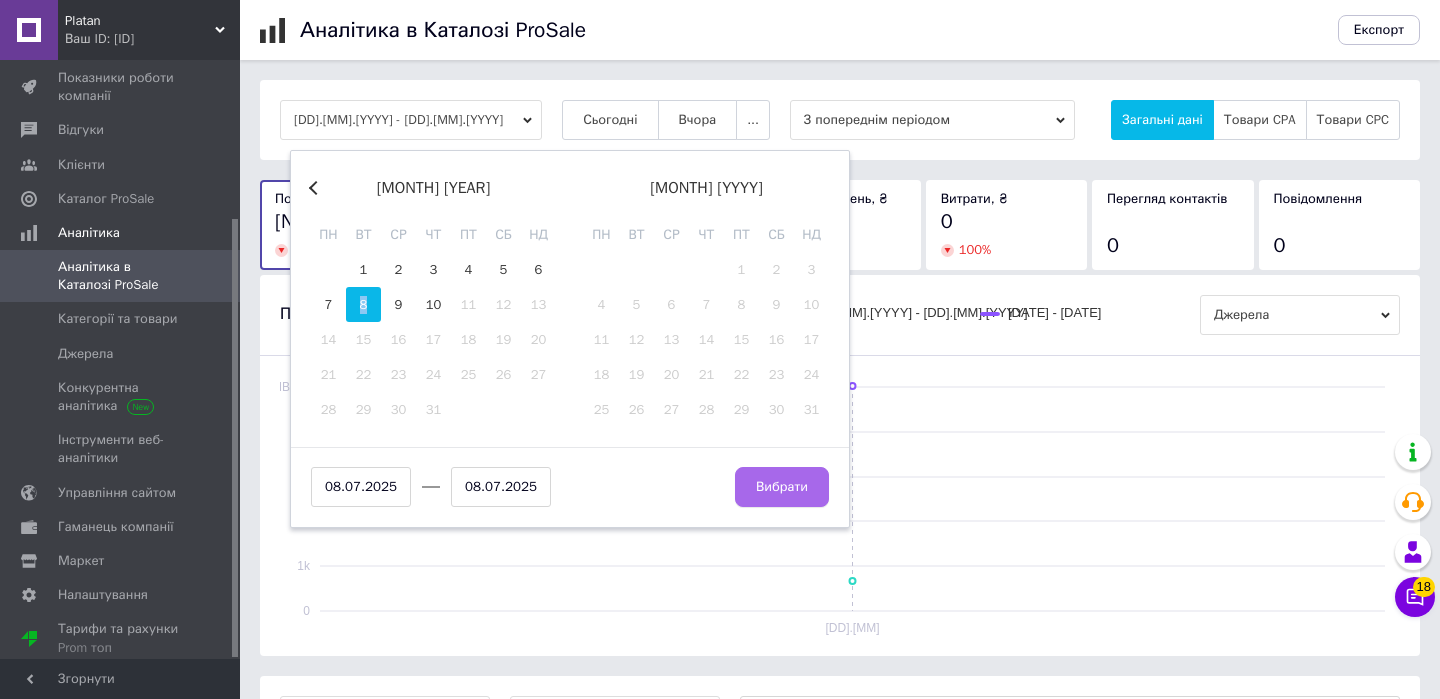 click on "Вибрати" at bounding box center (782, 487) 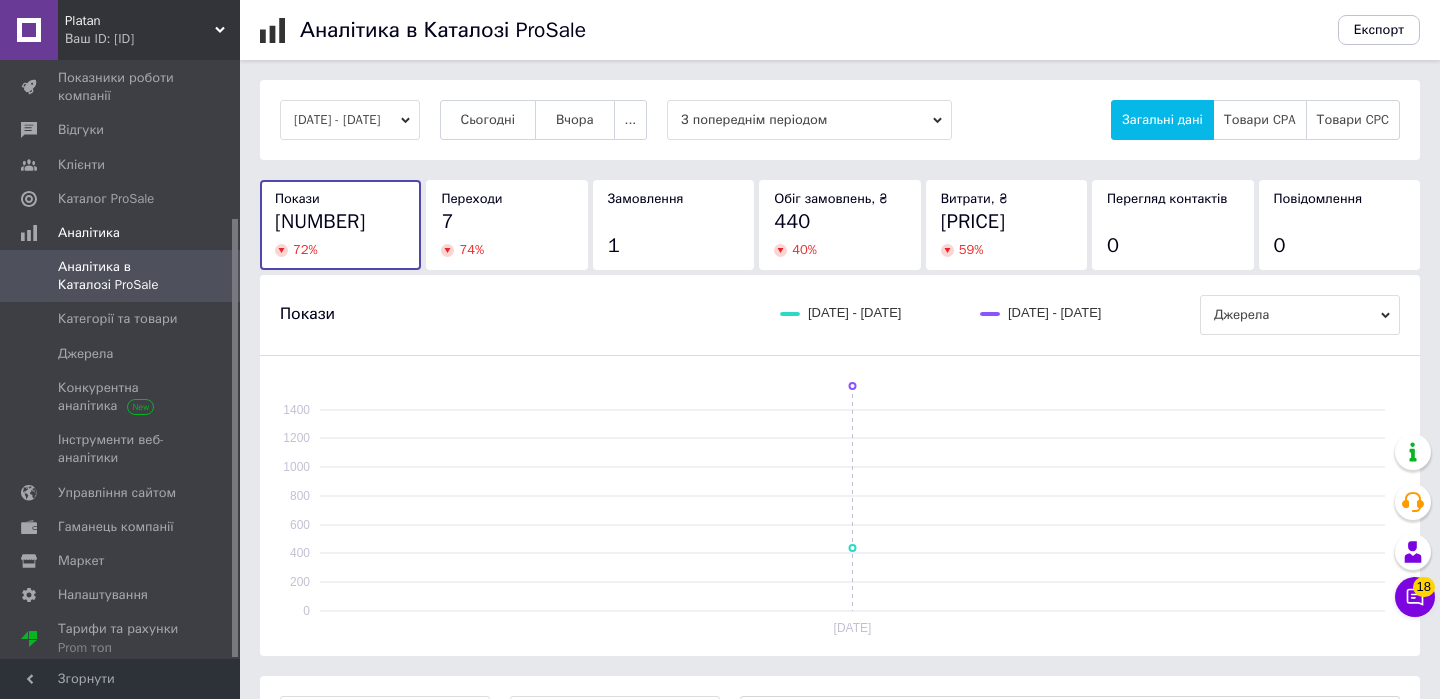 click on "[DATE] - [DATE]" at bounding box center (350, 120) 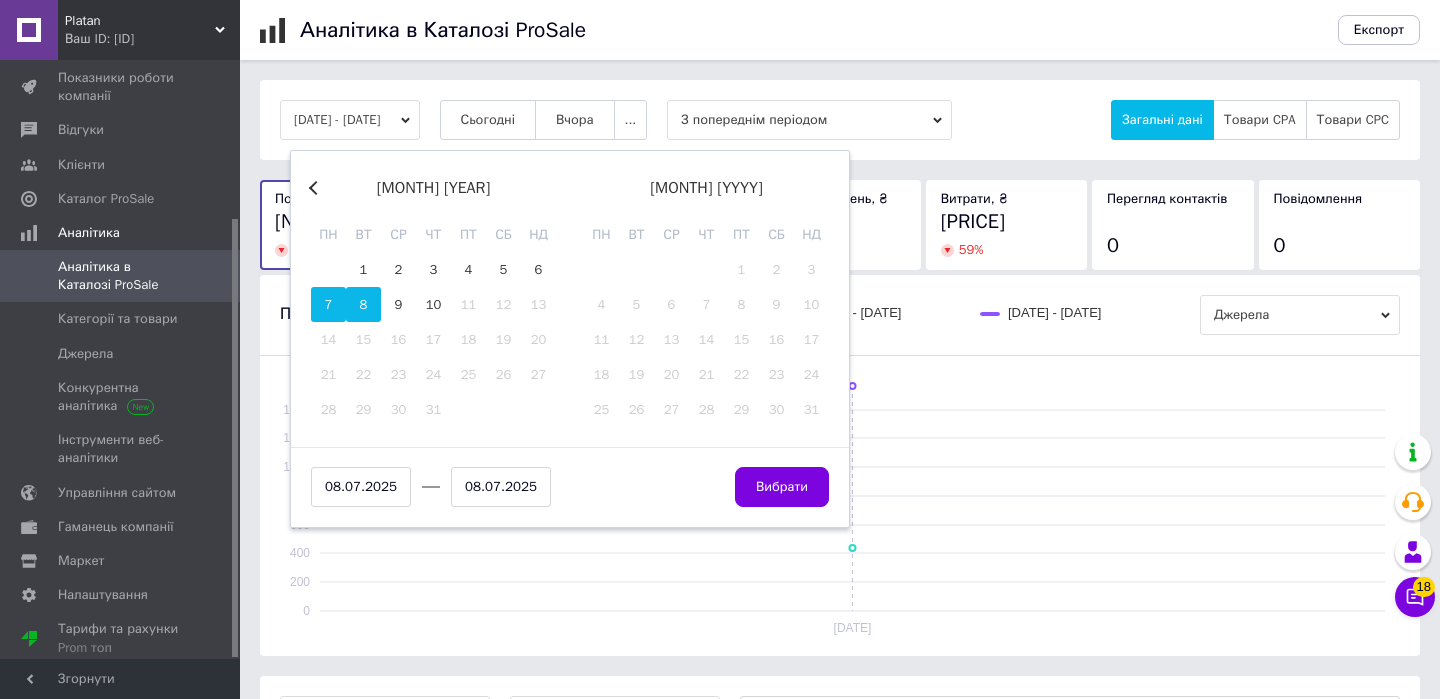 click on "7" at bounding box center (328, 304) 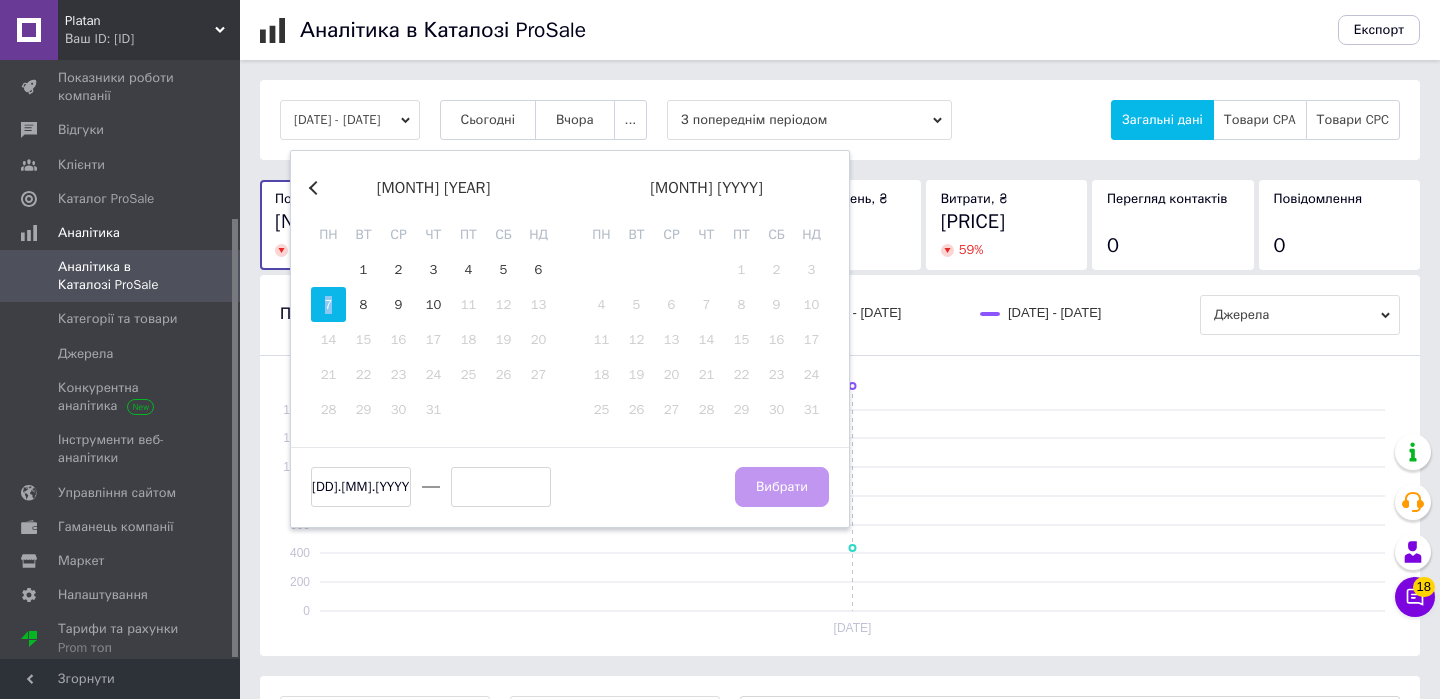 click on "7" at bounding box center (328, 304) 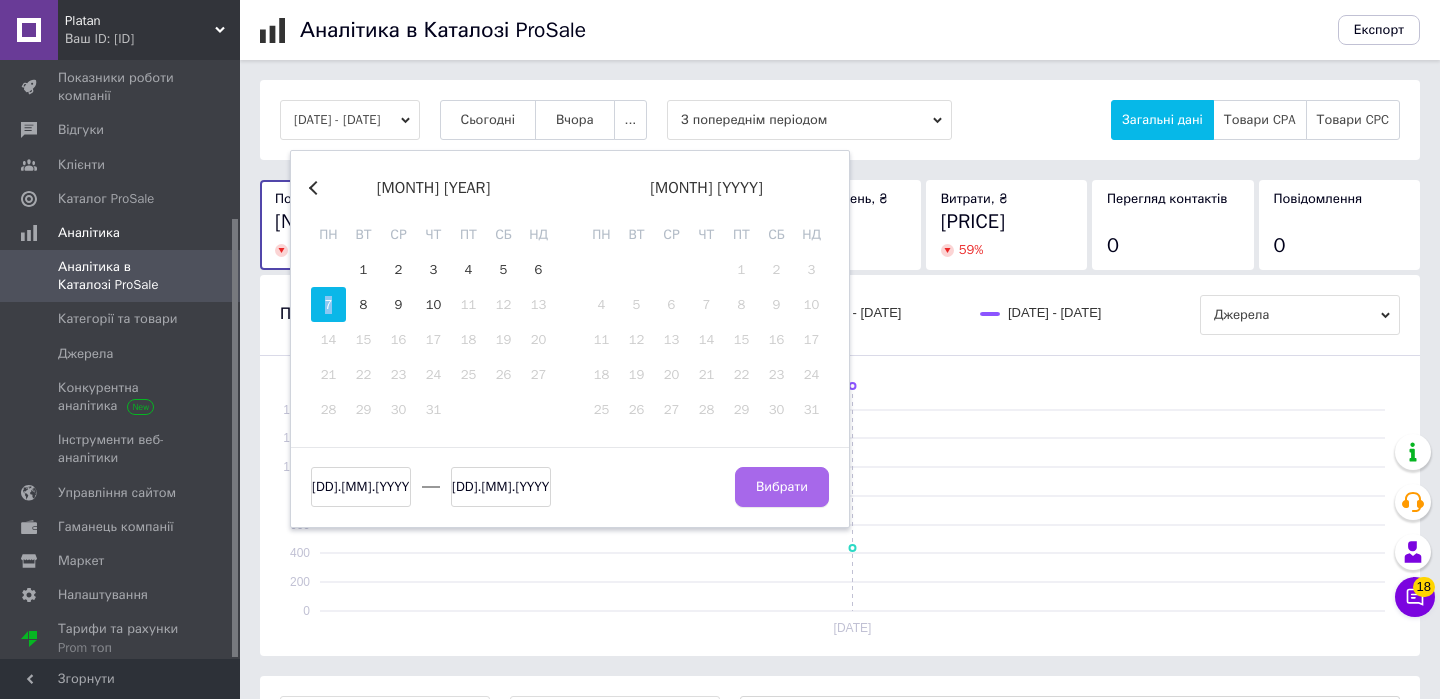 click on "Вибрати" at bounding box center [782, 487] 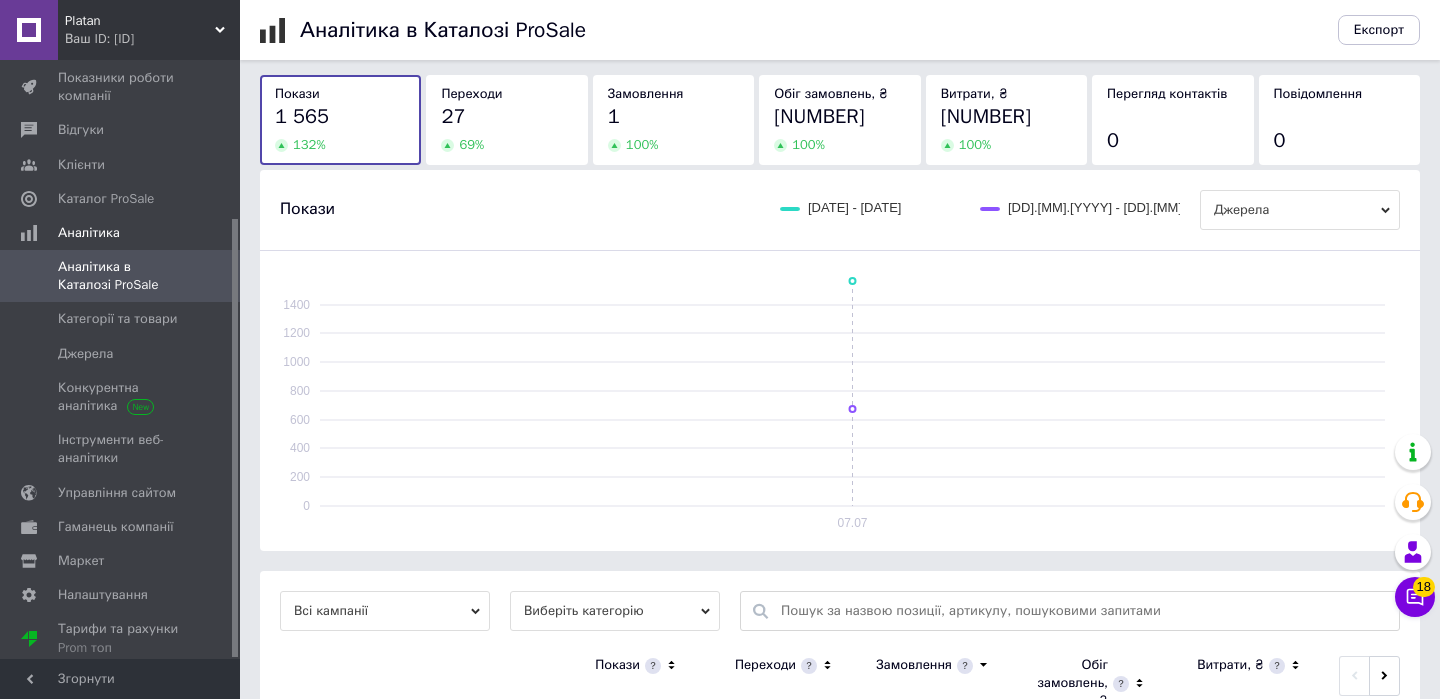scroll, scrollTop: 0, scrollLeft: 0, axis: both 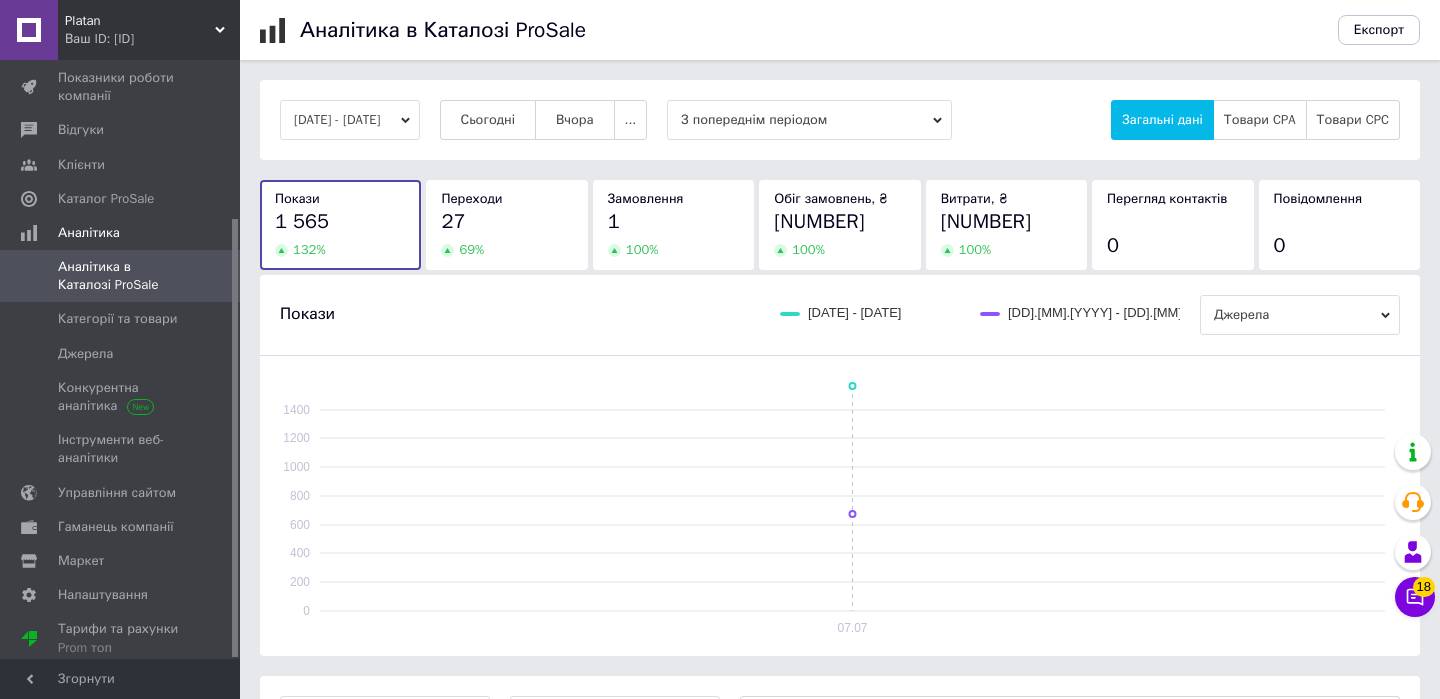 click on "[DATE] - [DATE]" at bounding box center (350, 120) 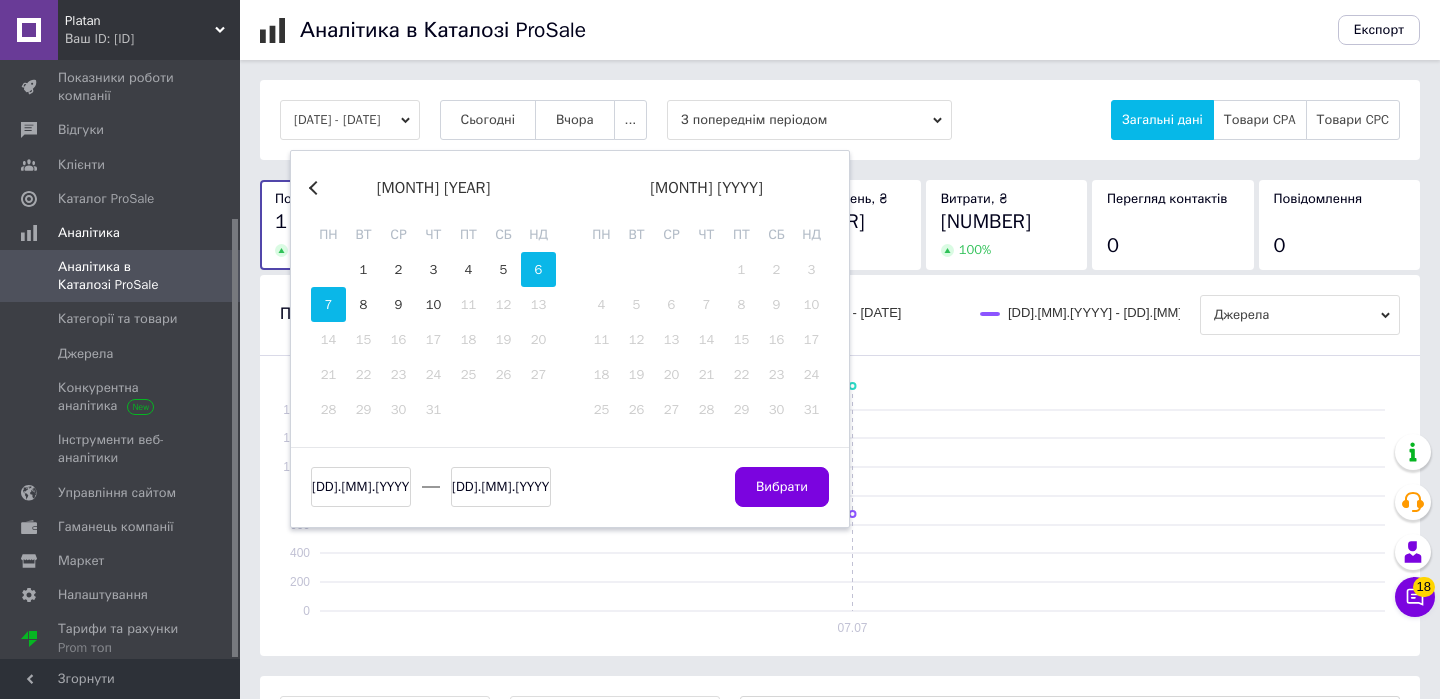 click on "6" at bounding box center (538, 269) 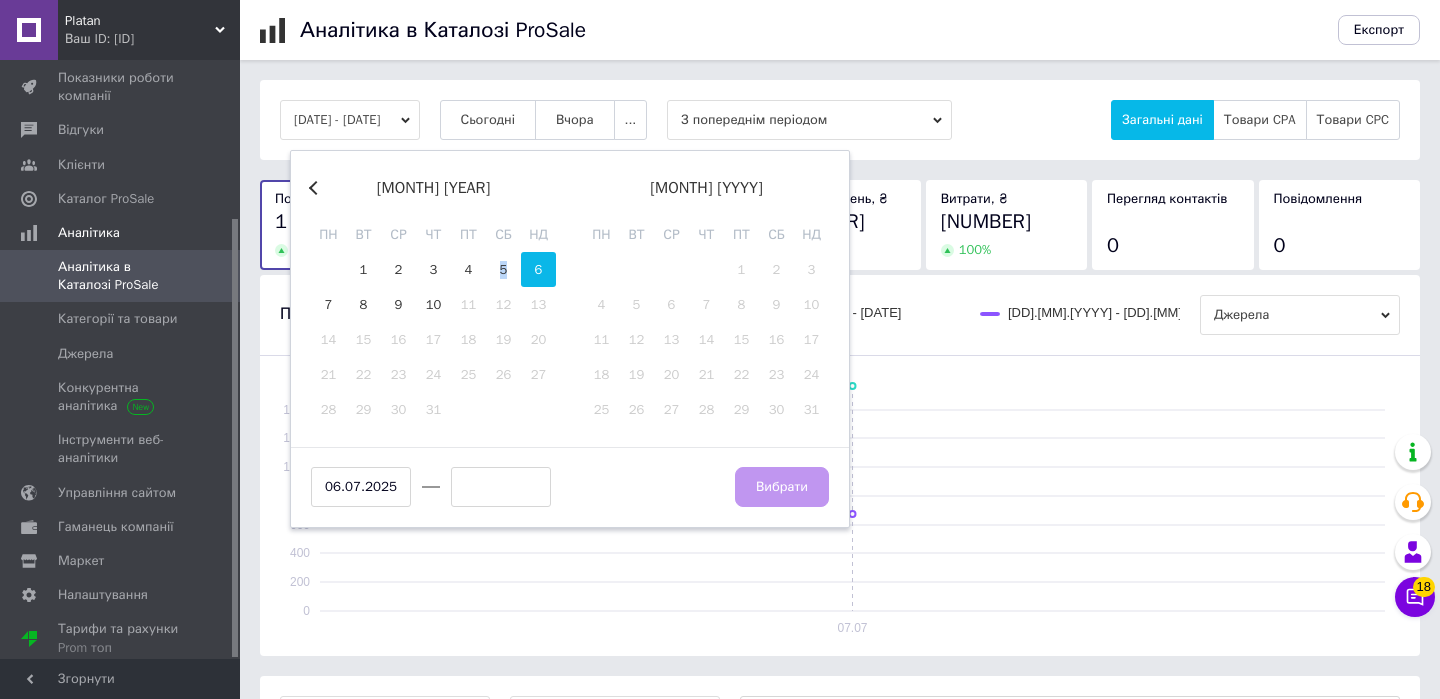 click on "6" at bounding box center (538, 269) 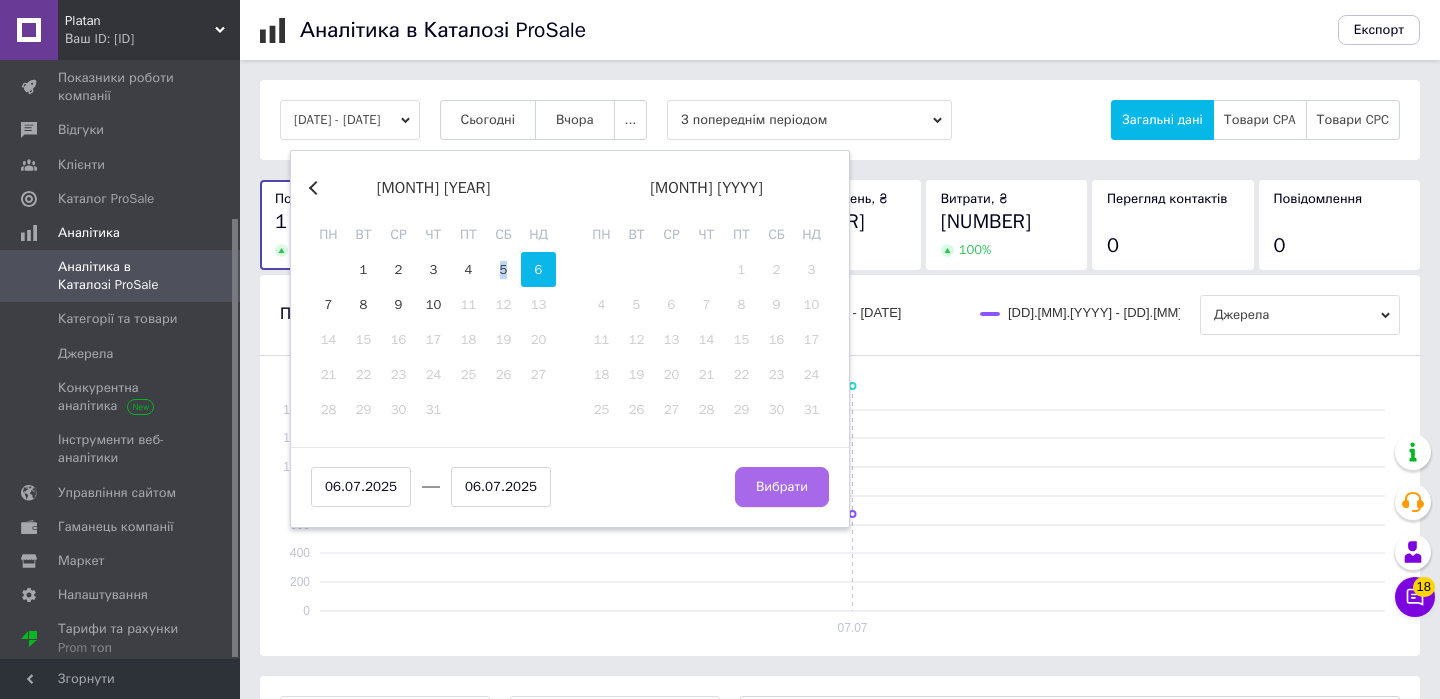 click on "Вибрати" at bounding box center (782, 487) 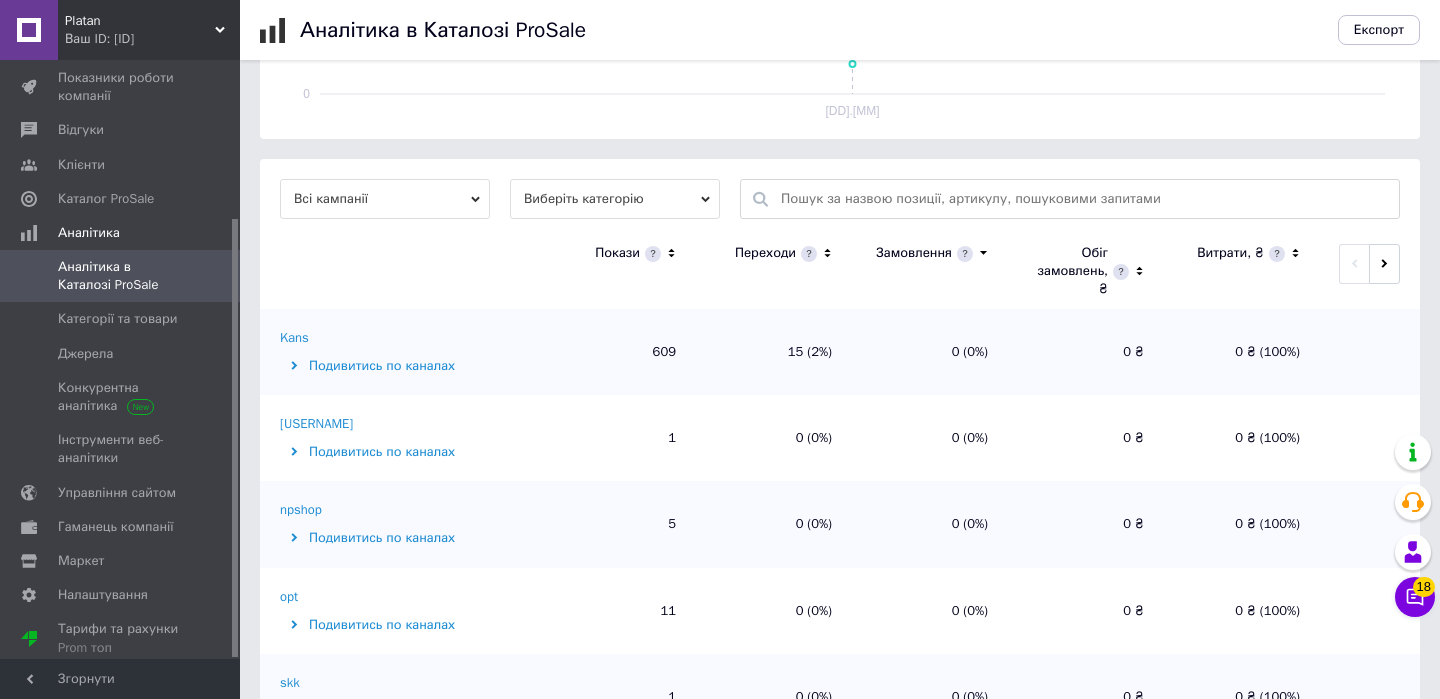 scroll, scrollTop: 568, scrollLeft: 0, axis: vertical 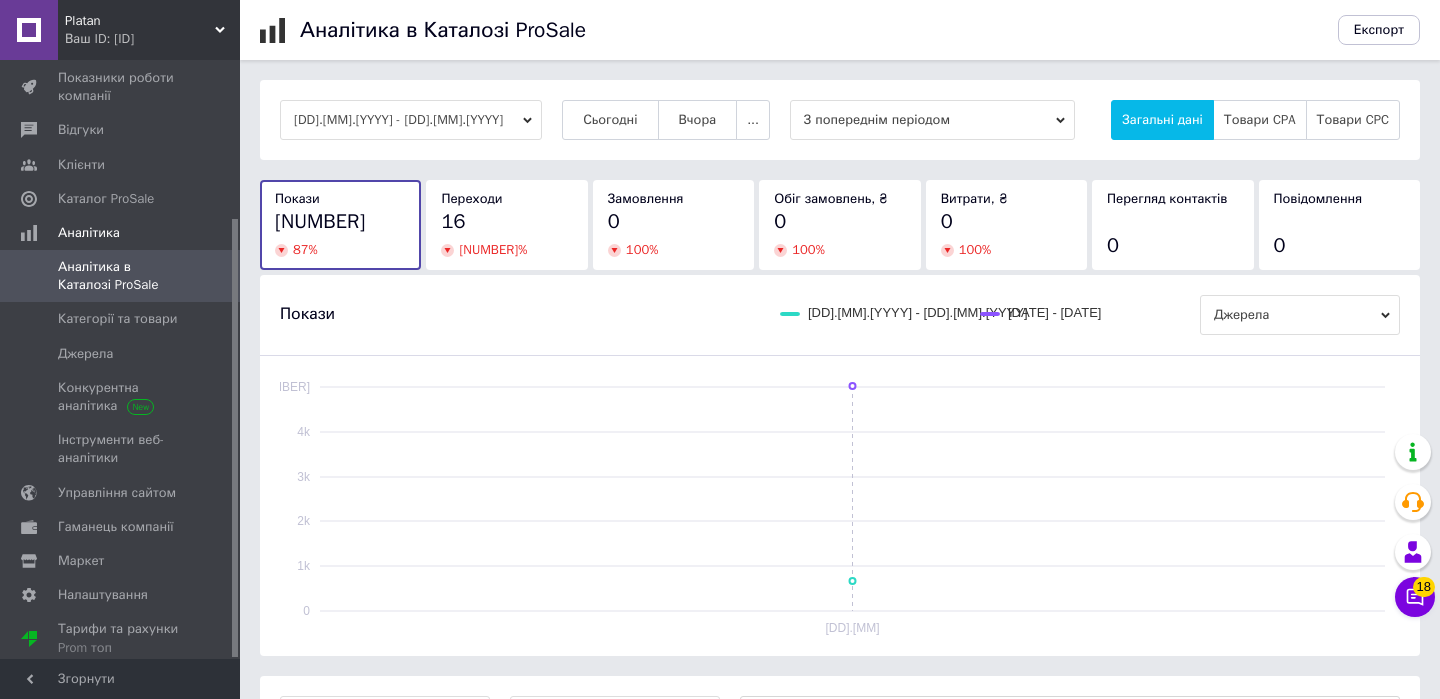 click on "[DD].[MM].[YYYY] - [DD].[MM].[YYYY]" at bounding box center (411, 120) 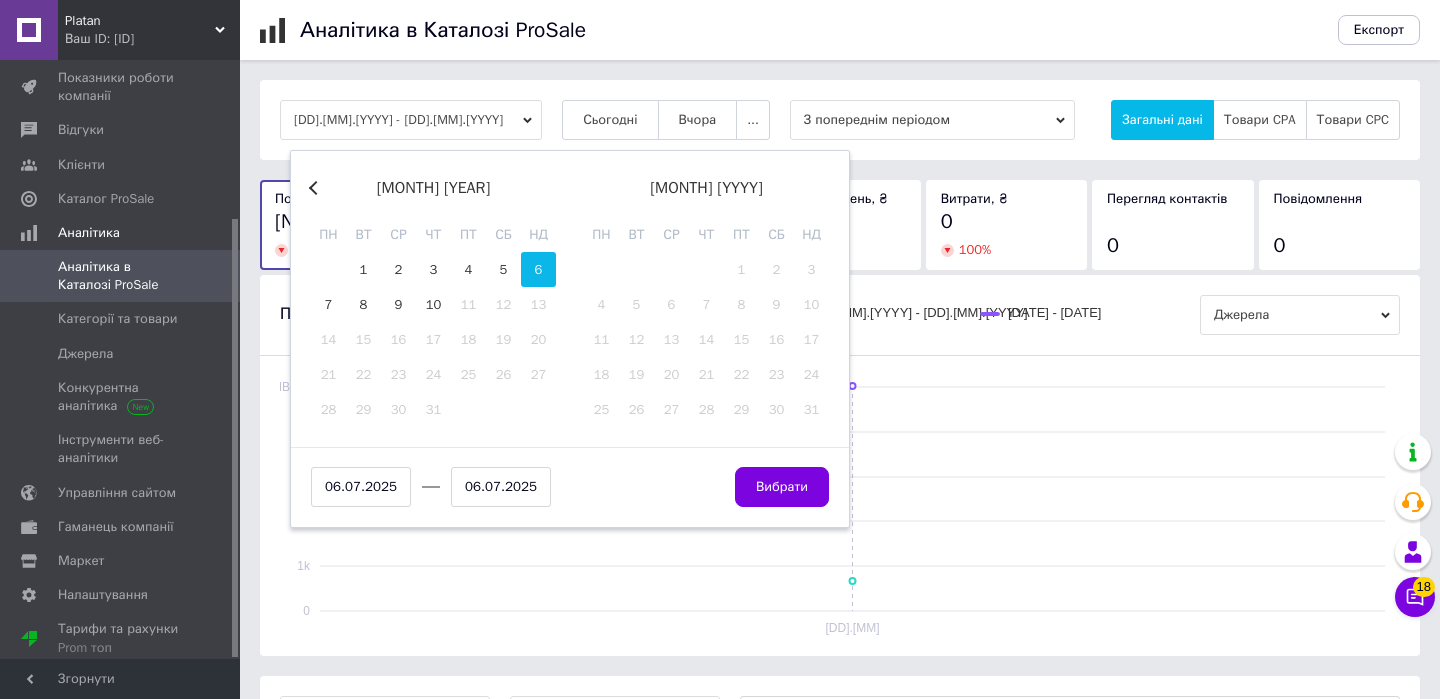 click on "6" at bounding box center (538, 269) 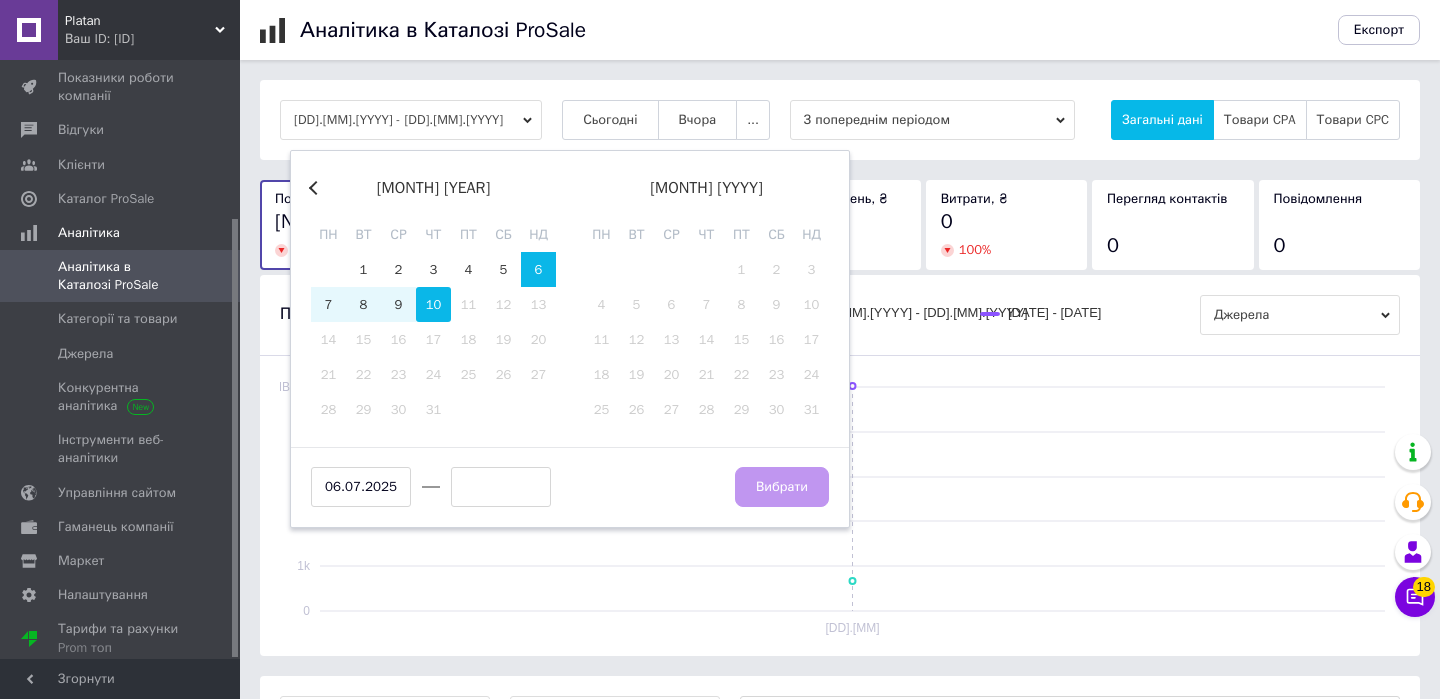 click on "10" at bounding box center [433, 304] 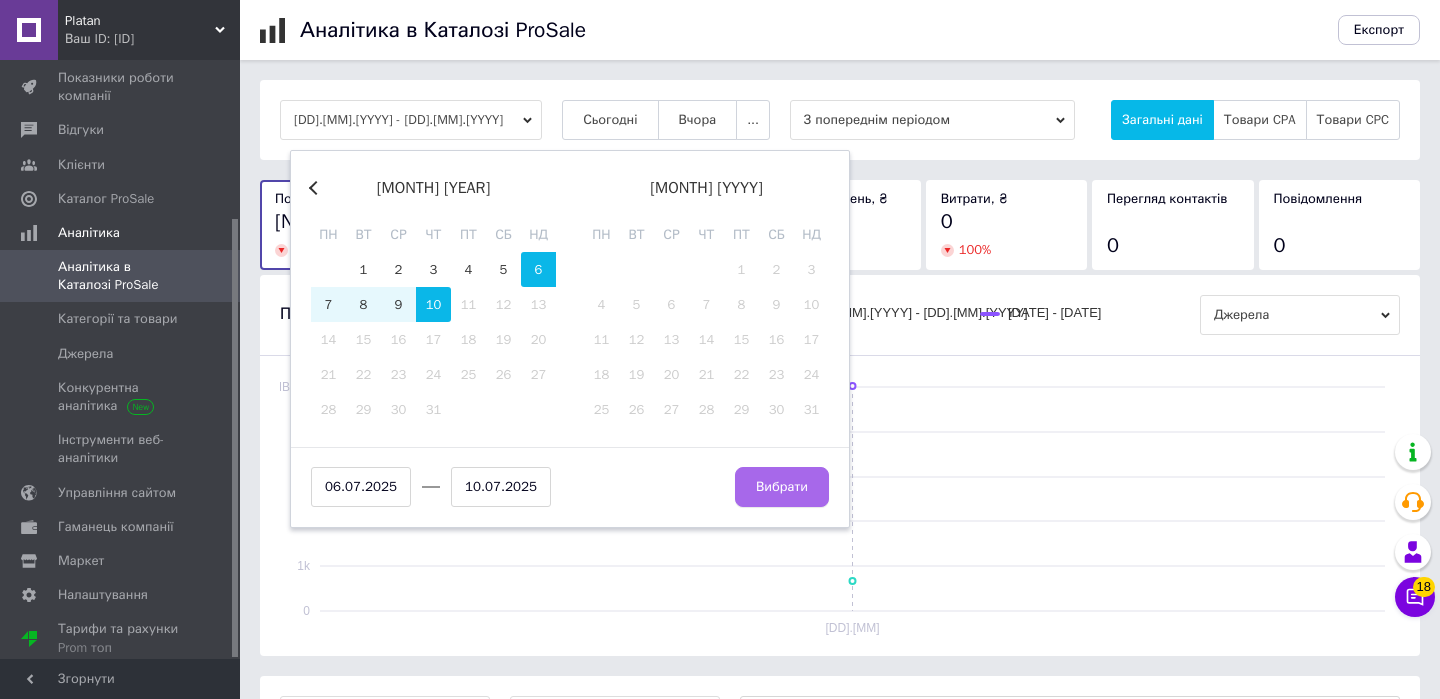 click on "Вибрати" at bounding box center (782, 487) 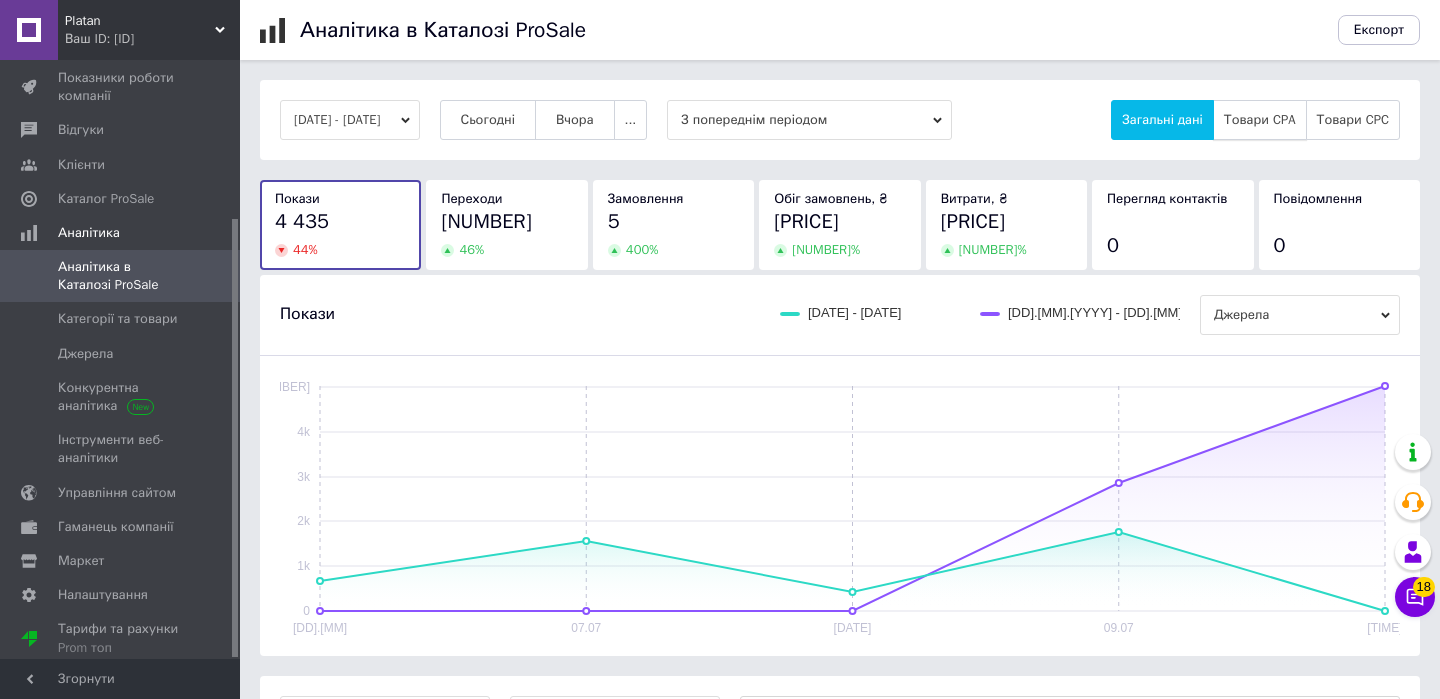 click on "Товари CPA" at bounding box center (1162, 120) 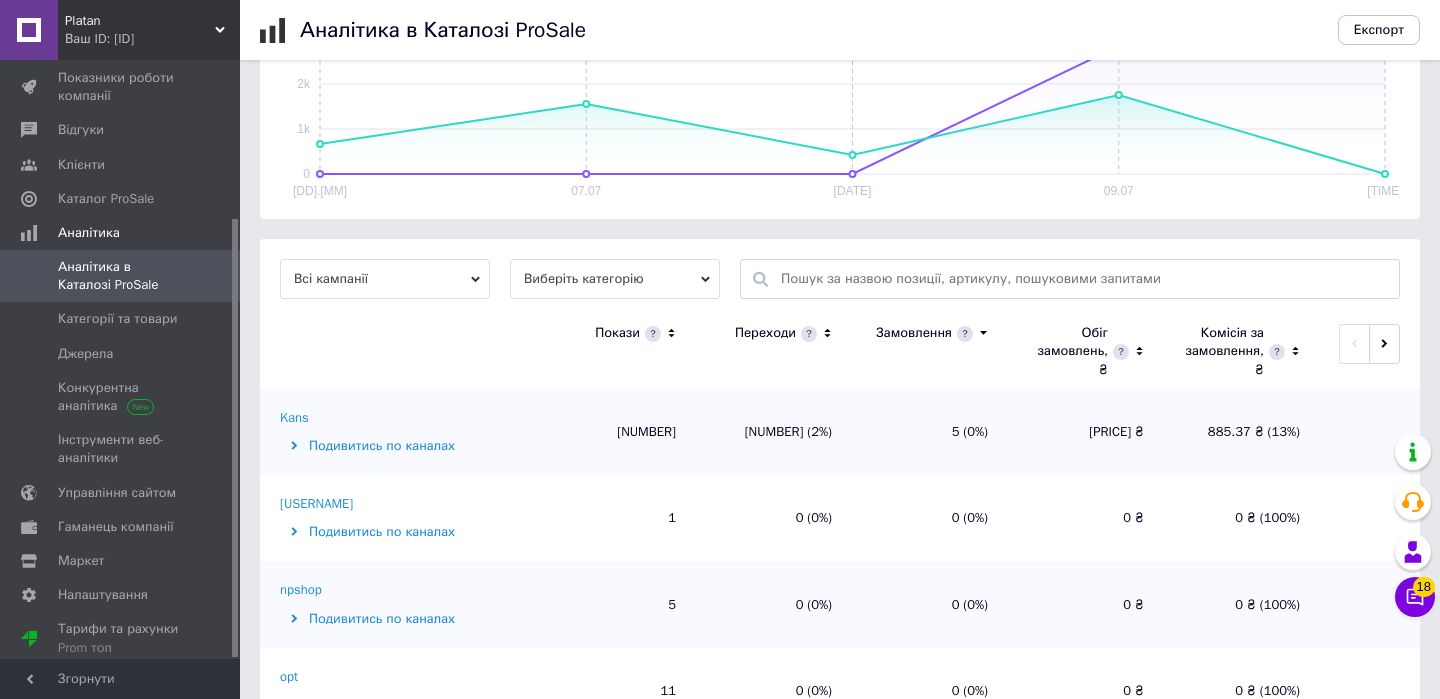 scroll, scrollTop: 490, scrollLeft: 0, axis: vertical 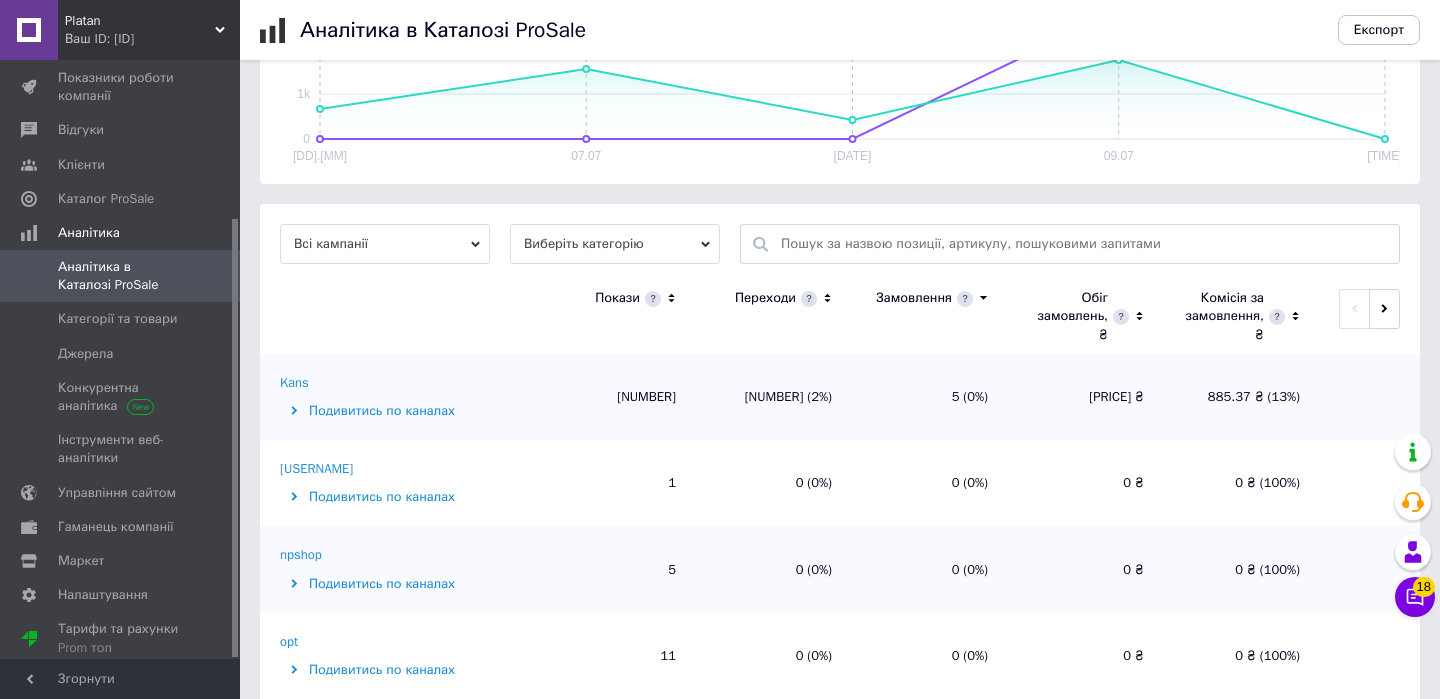 click on "Kans" at bounding box center (294, 383) 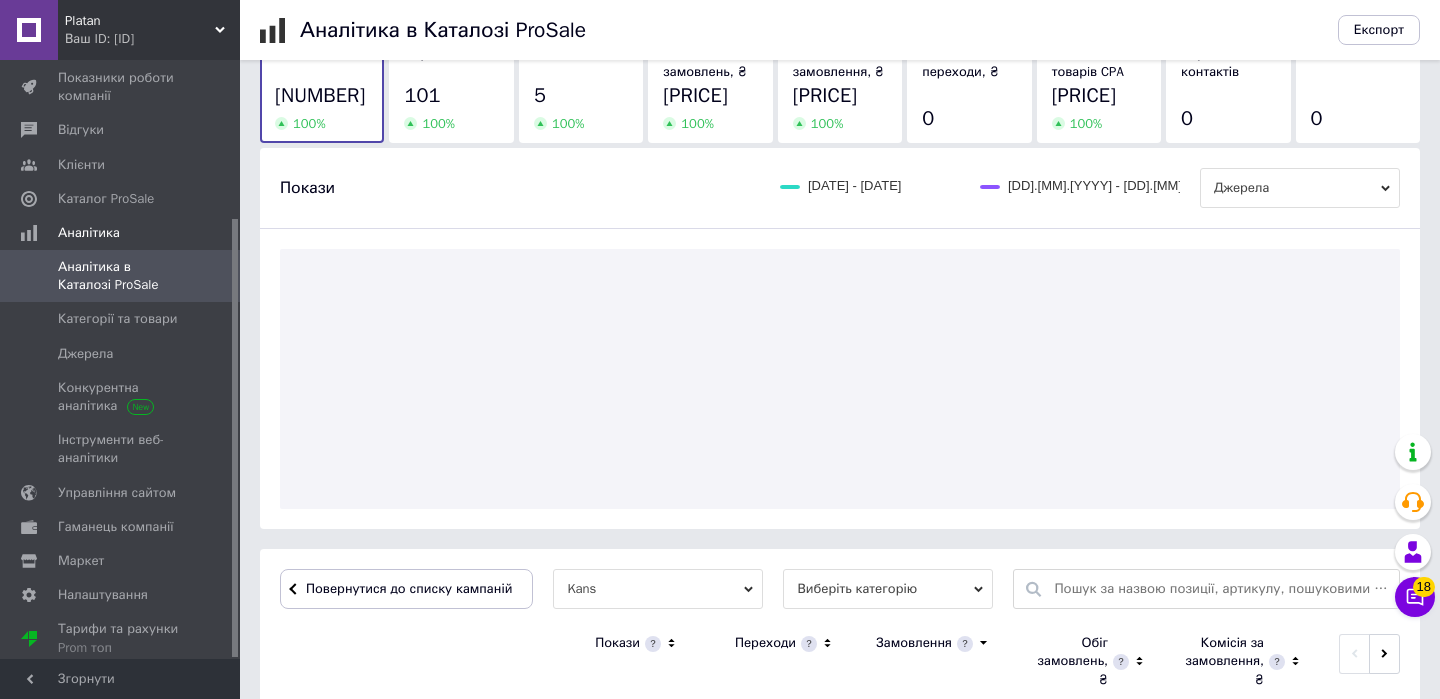 scroll, scrollTop: 490, scrollLeft: 0, axis: vertical 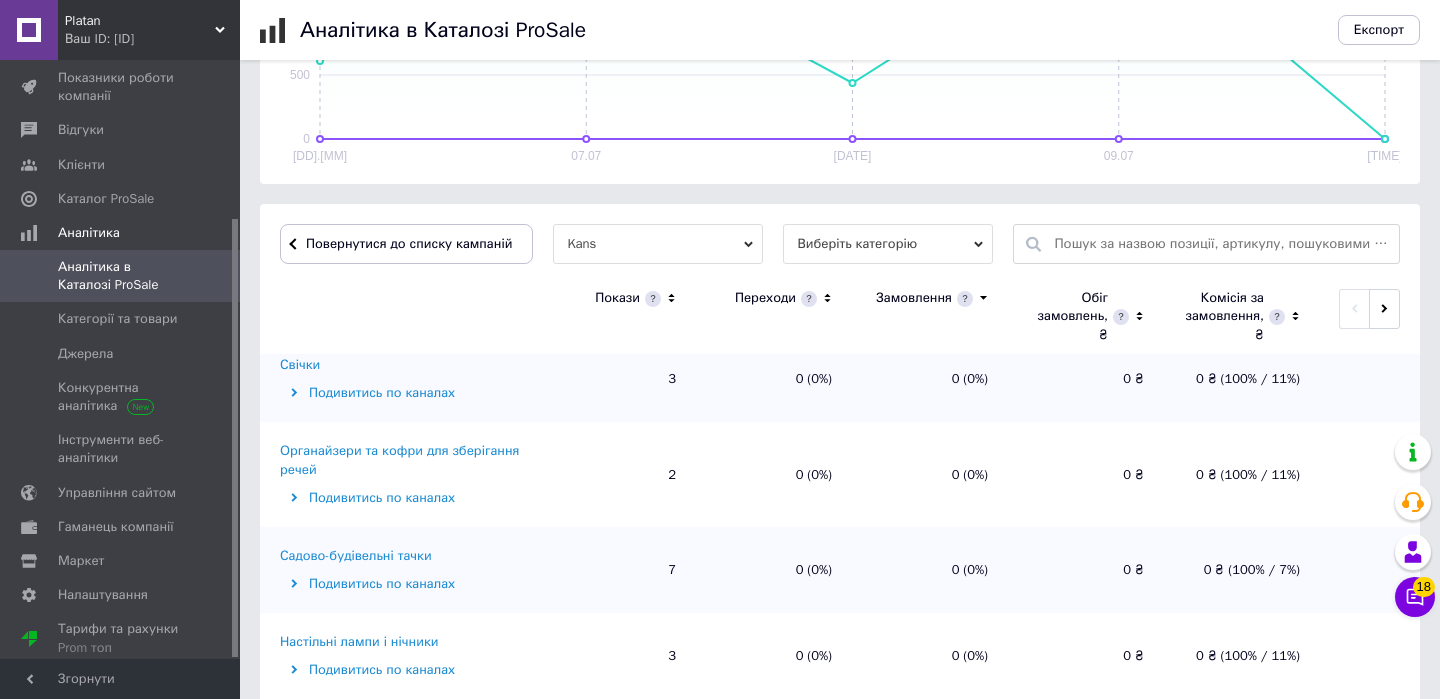 click on "Покази" at bounding box center (618, 316) 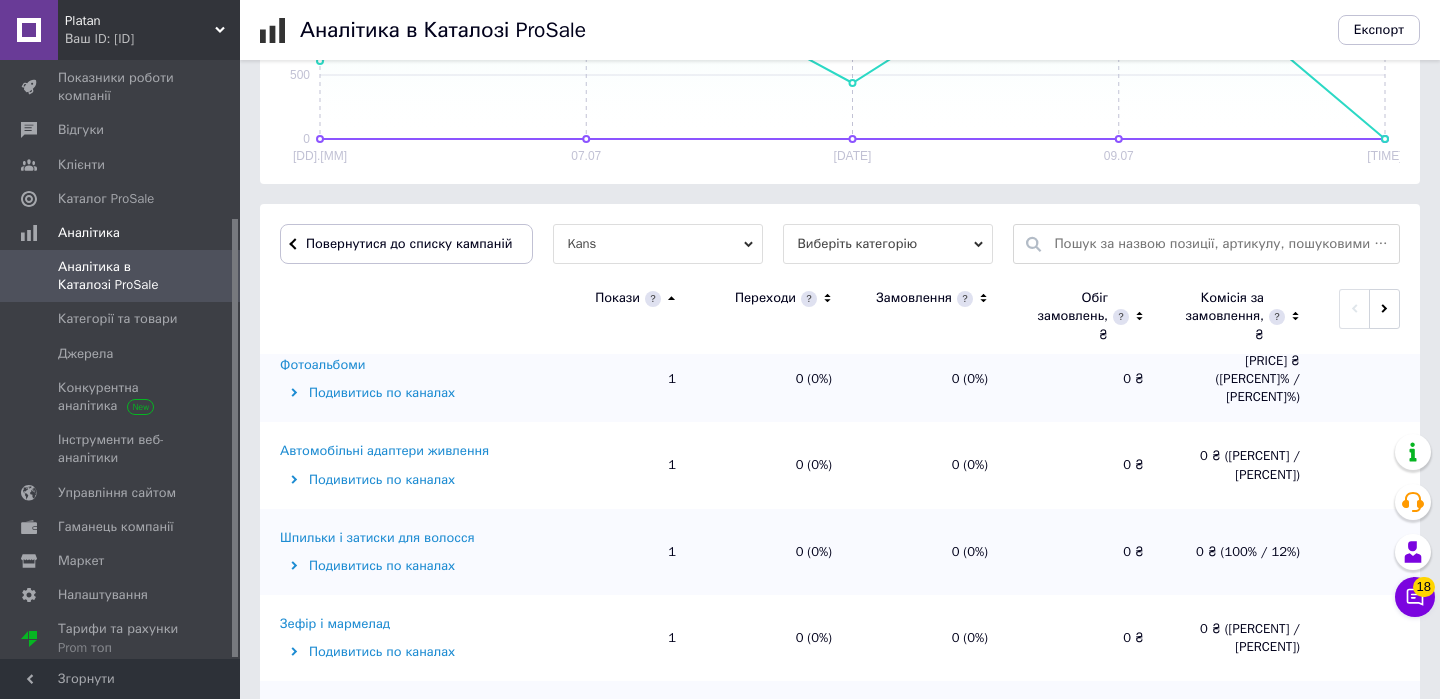 click at bounding box center [671, 299] 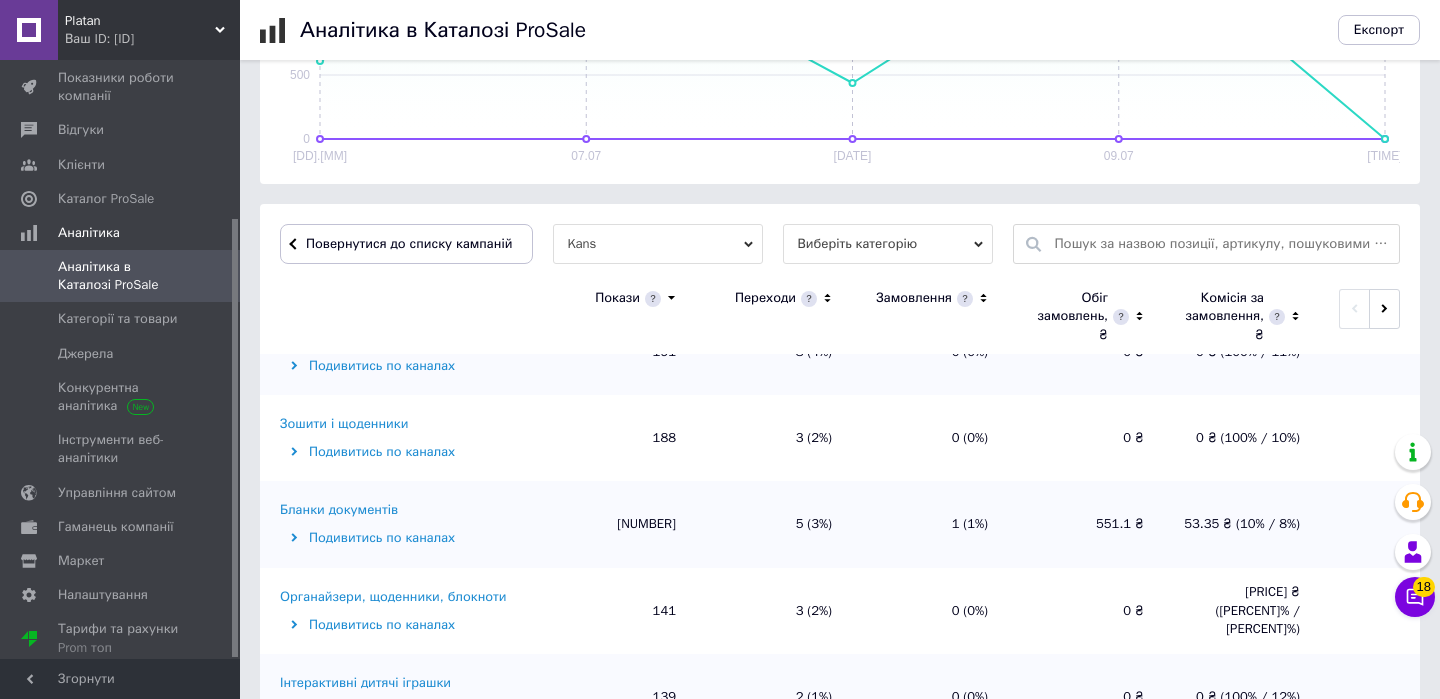 scroll, scrollTop: 0, scrollLeft: 0, axis: both 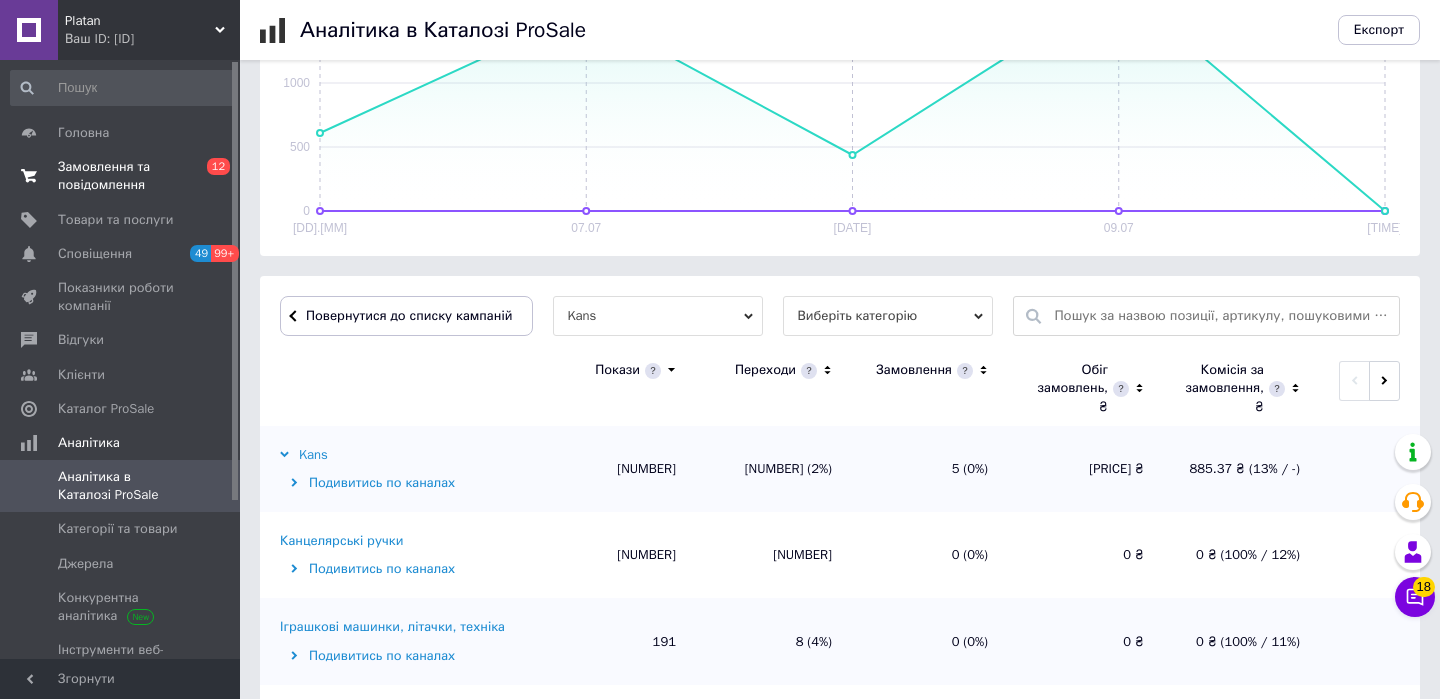click on "Замовлення та повідомлення" at bounding box center (121, 176) 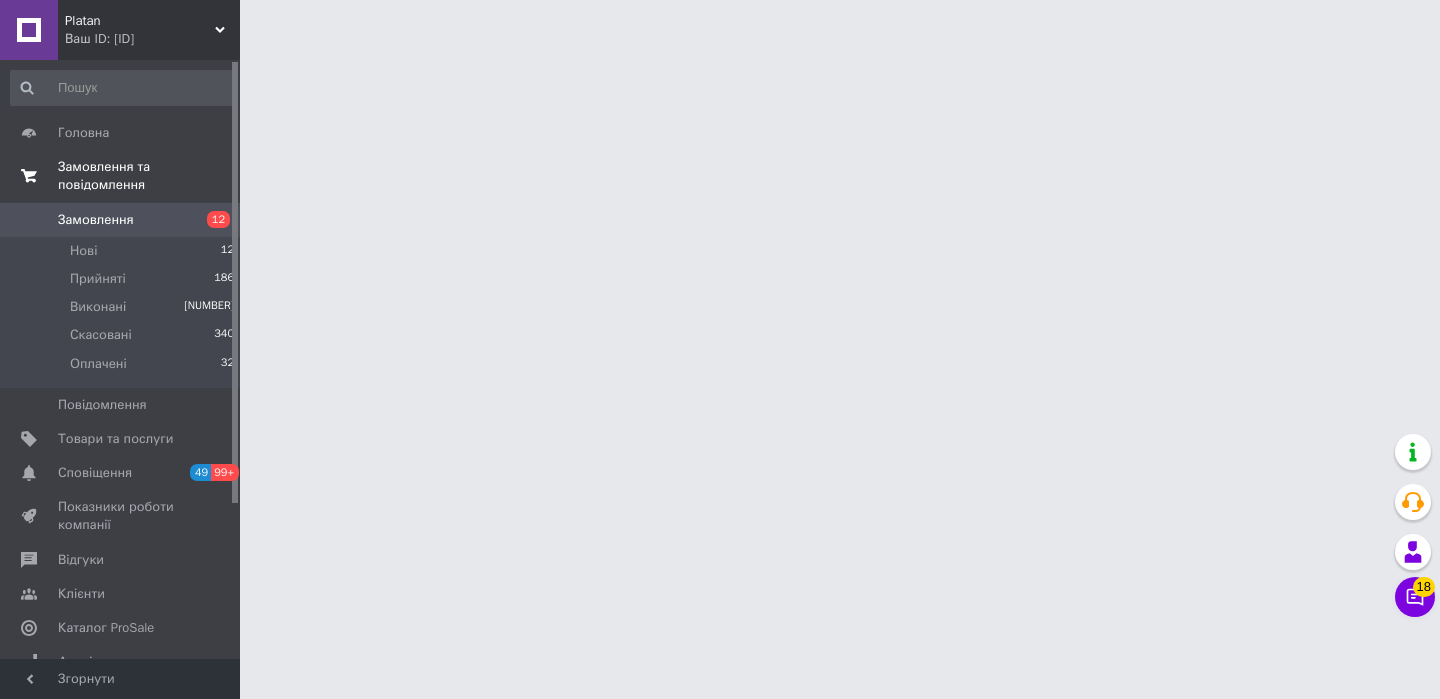 scroll, scrollTop: 0, scrollLeft: 0, axis: both 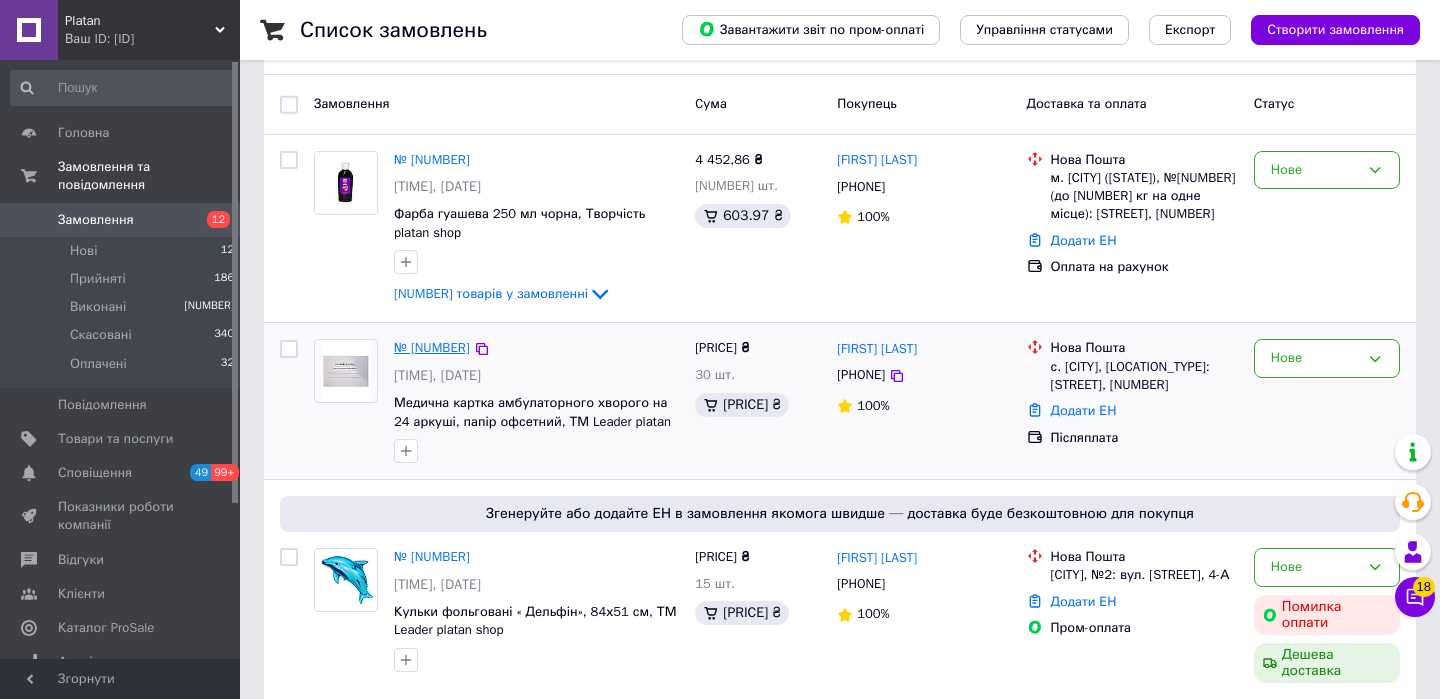 click on "№ [NUMBER]" at bounding box center [432, 347] 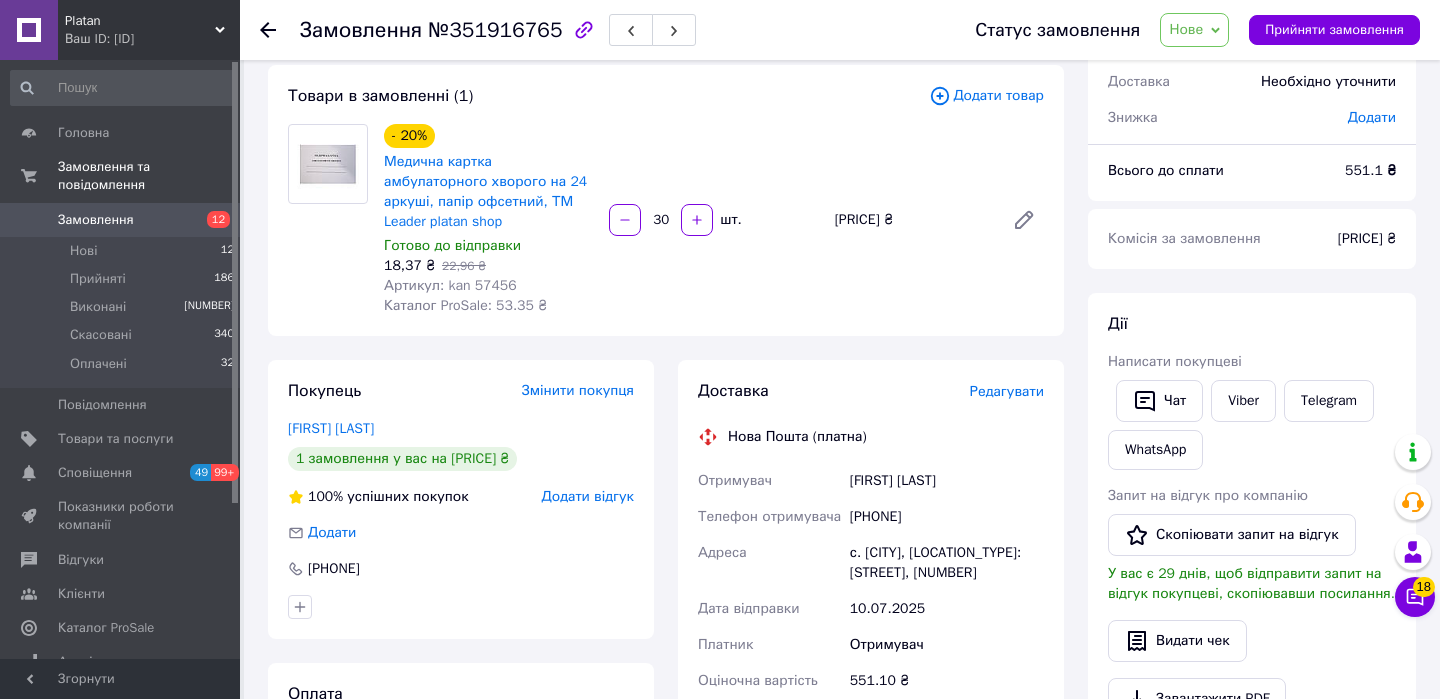 scroll, scrollTop: 104, scrollLeft: 0, axis: vertical 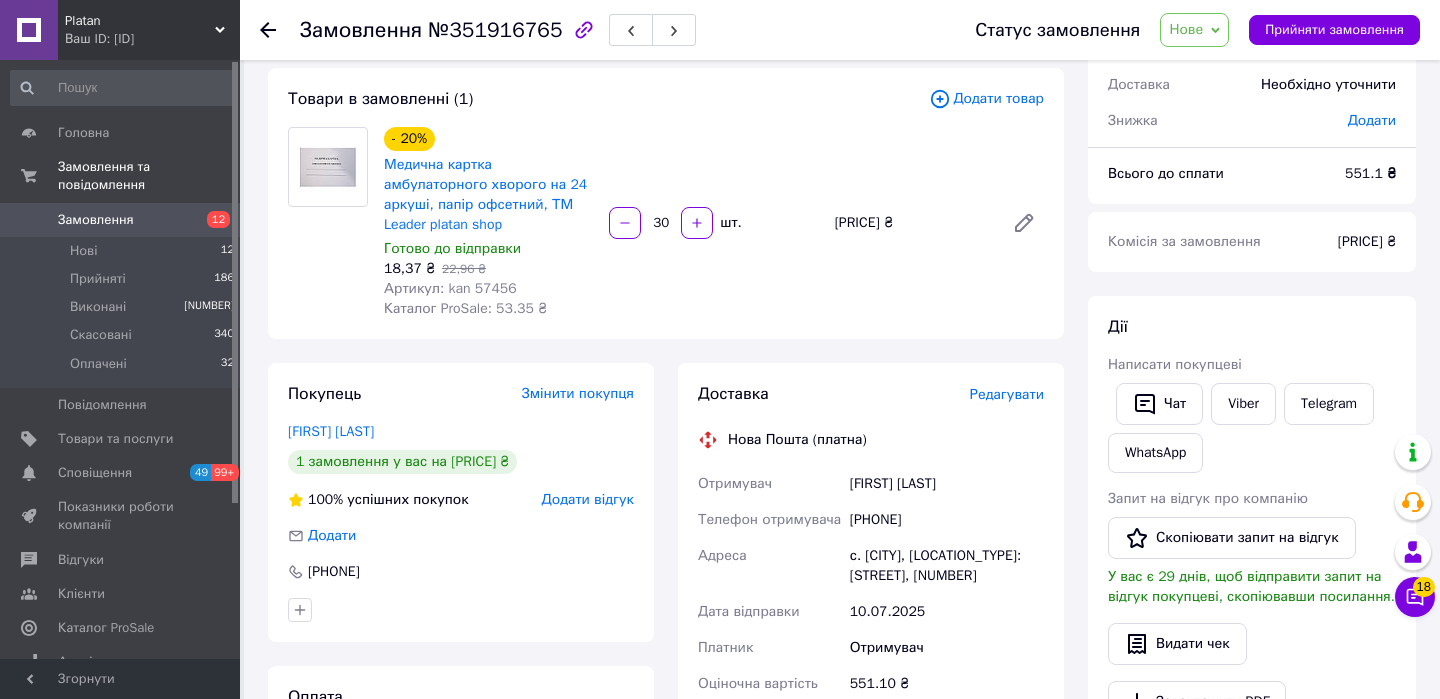 click on "Артикул: kan 57456" at bounding box center (450, 288) 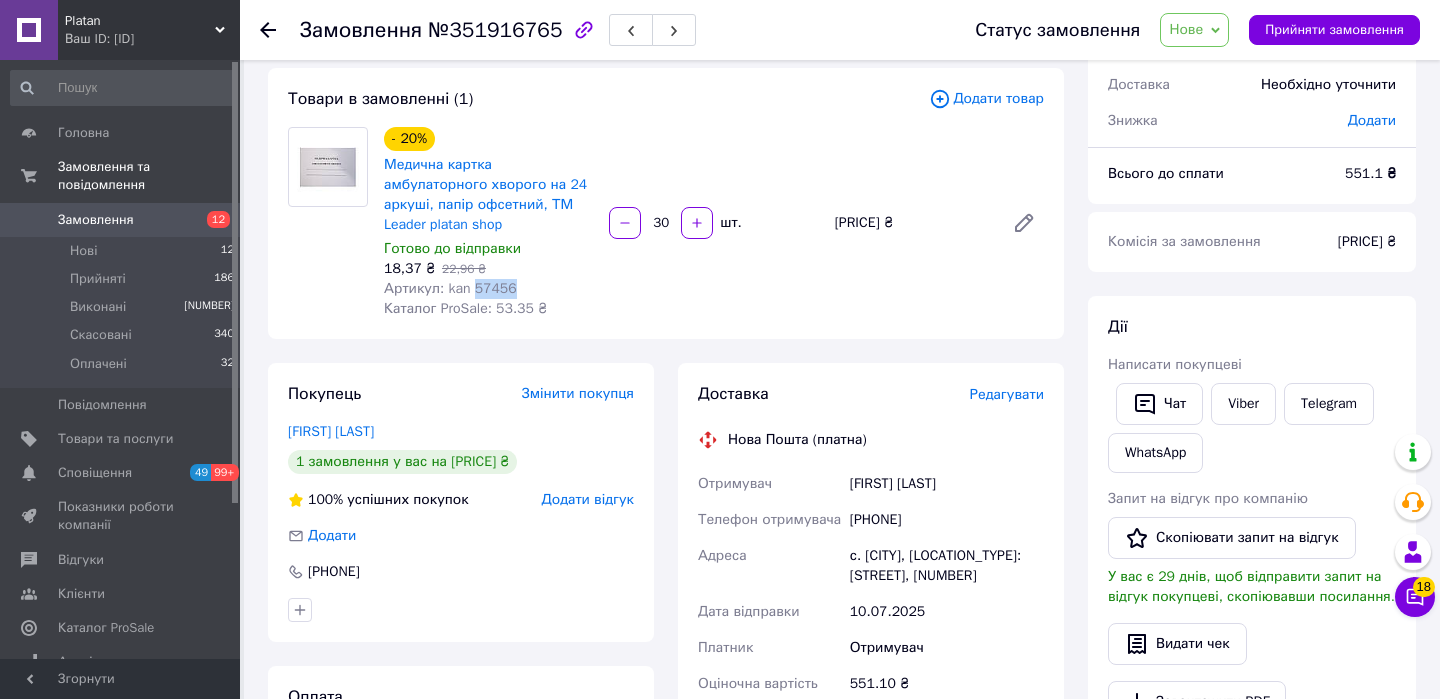click on "Артикул: kan 57456" at bounding box center [450, 288] 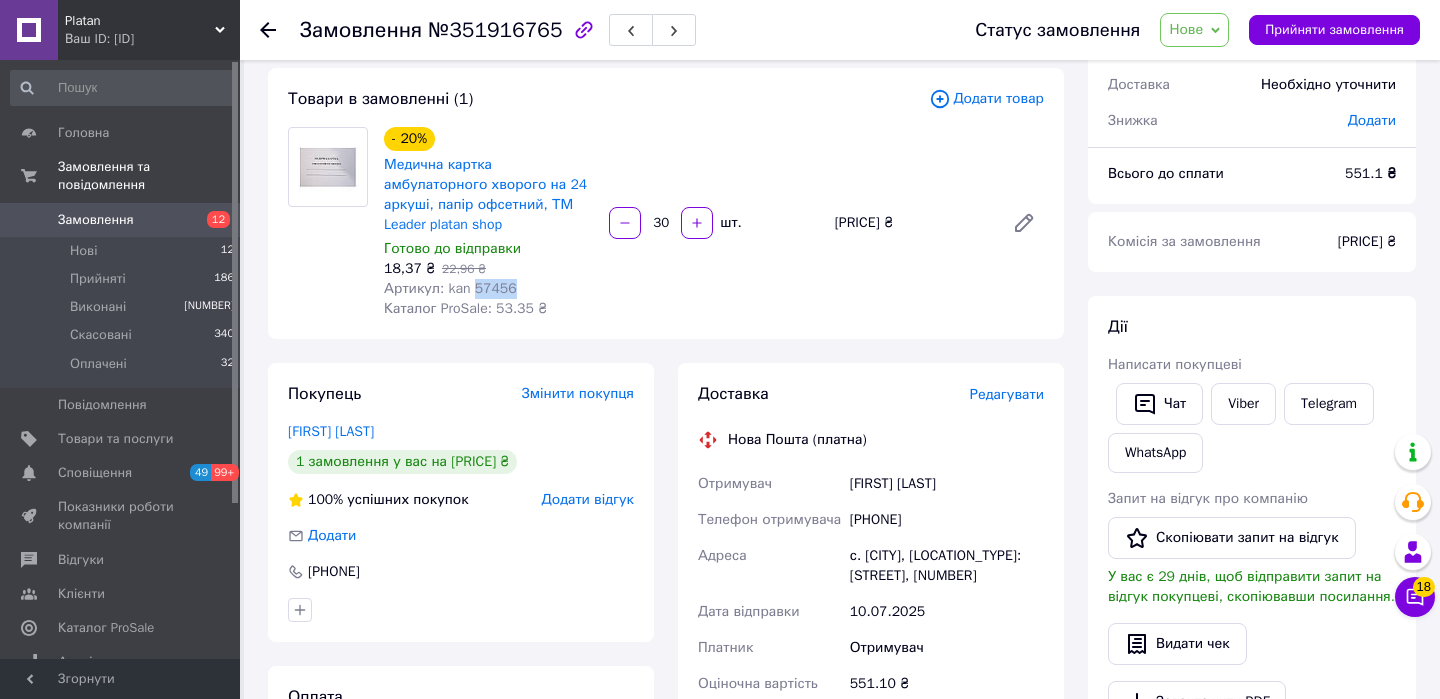 copy on "[NUMBER]" 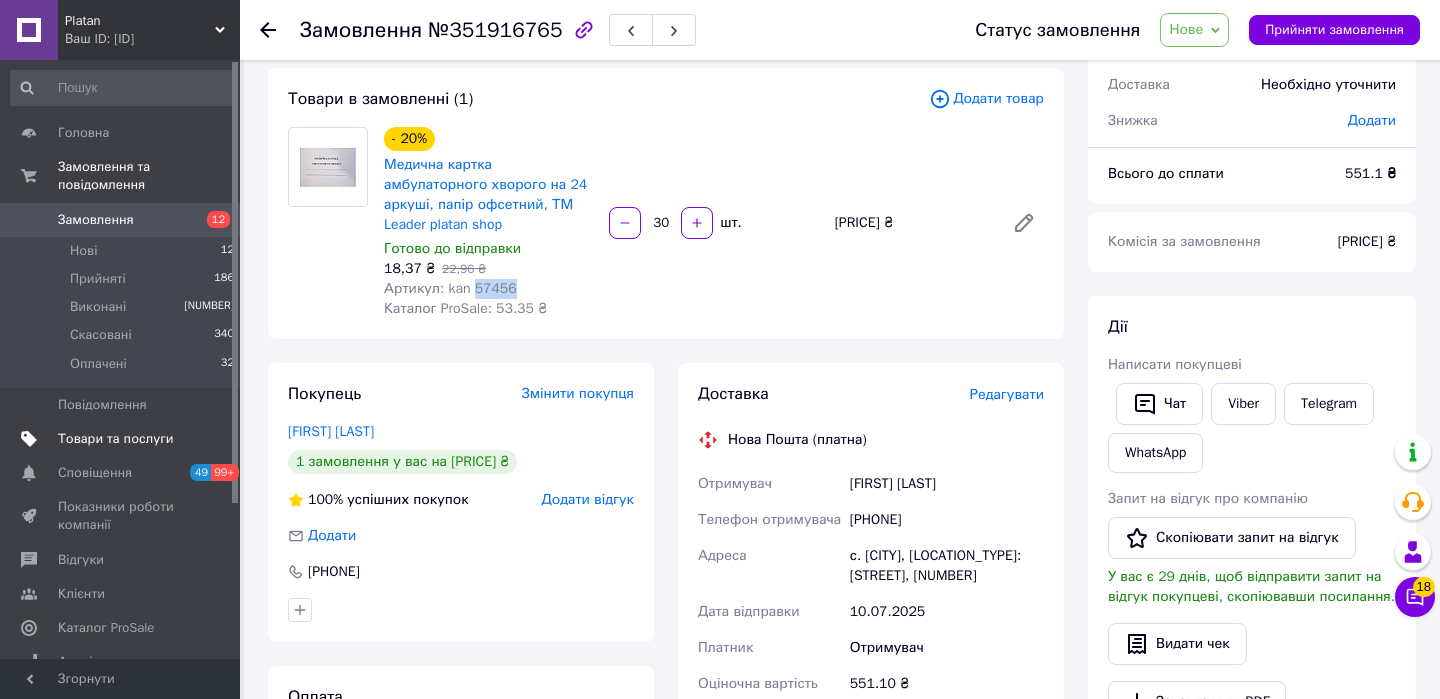 click on "Товари та послуги" at bounding box center [115, 439] 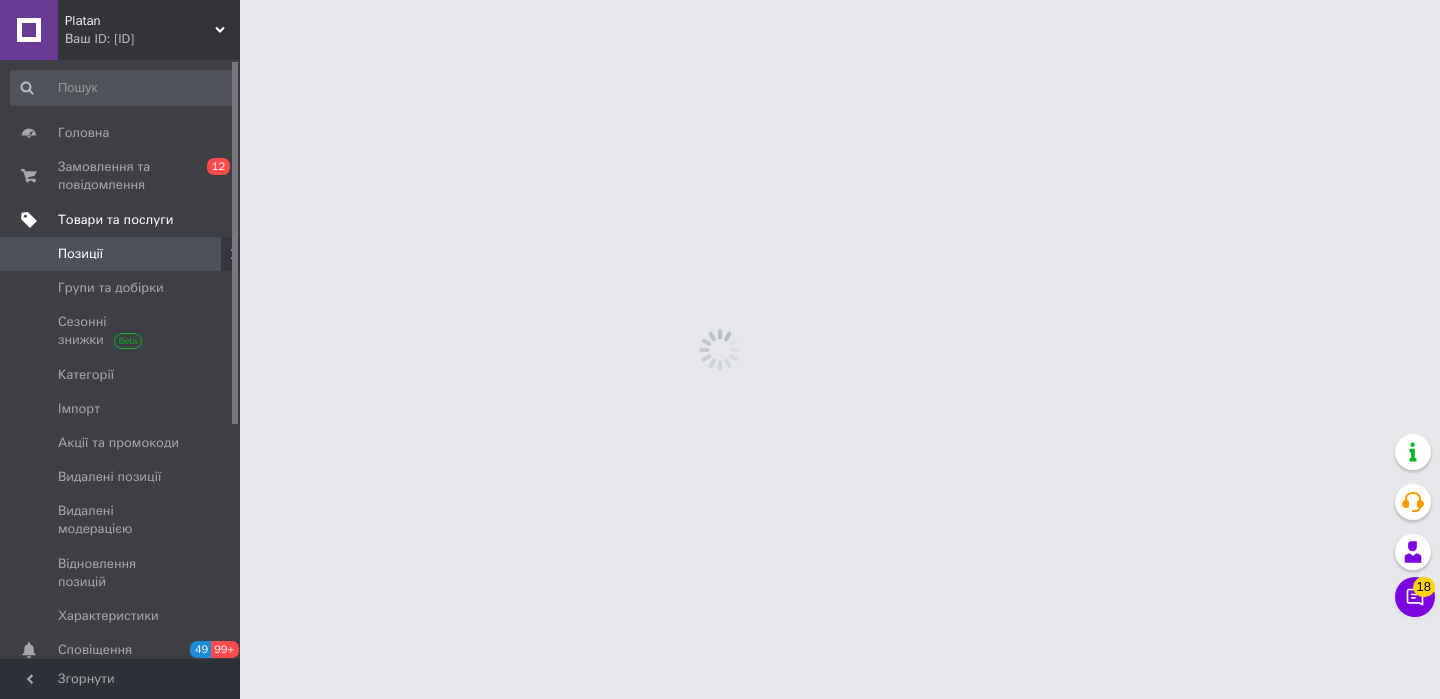 scroll, scrollTop: 0, scrollLeft: 0, axis: both 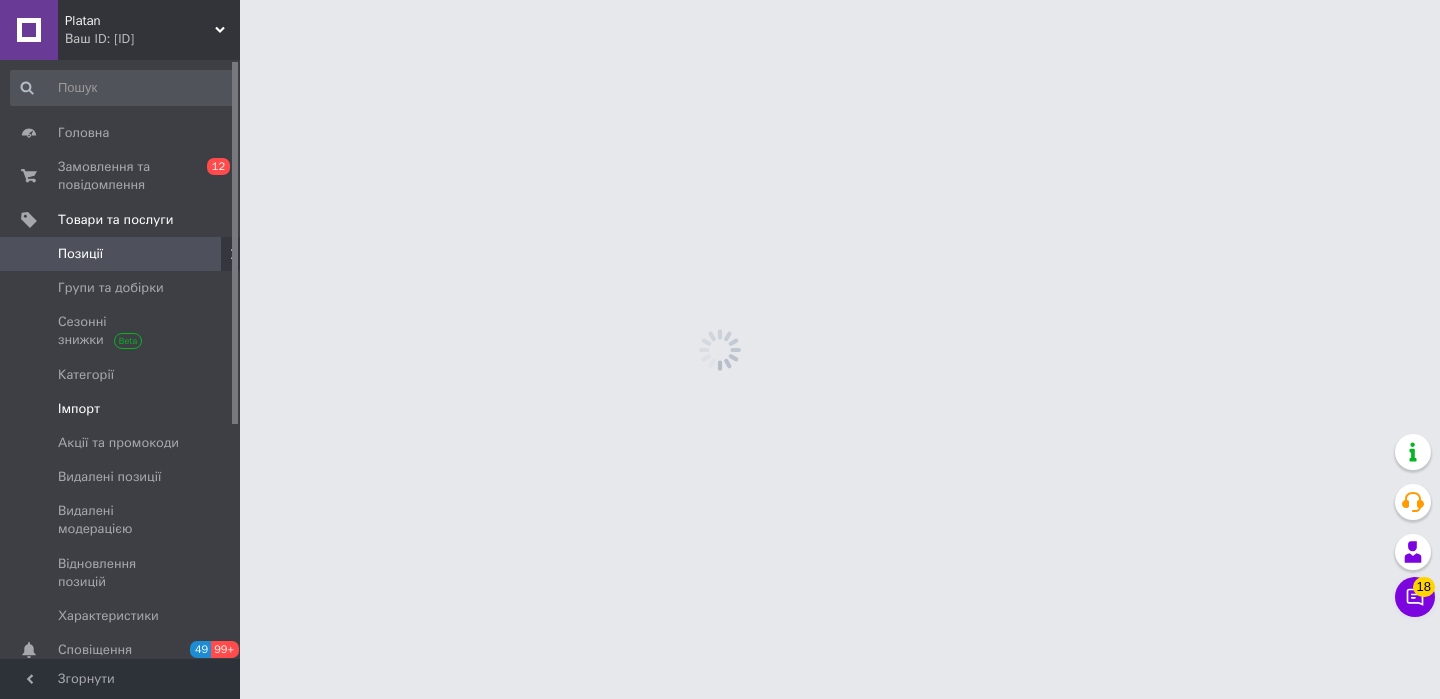 click on "Імпорт" at bounding box center [121, 409] 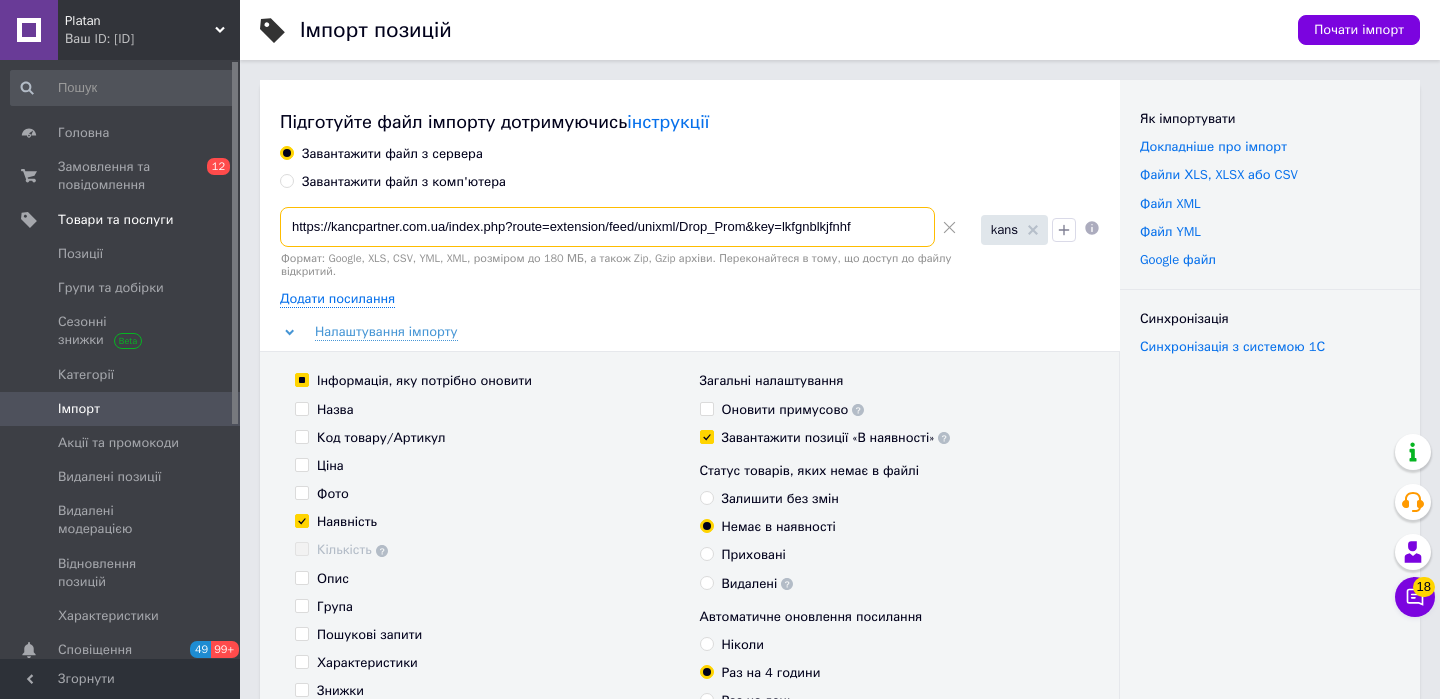 click on "https://kancpartner.com.ua/index.php?route=extension/feed/unixml/Drop_Prom&key=lkfgnblkjfnhf" at bounding box center (607, 227) 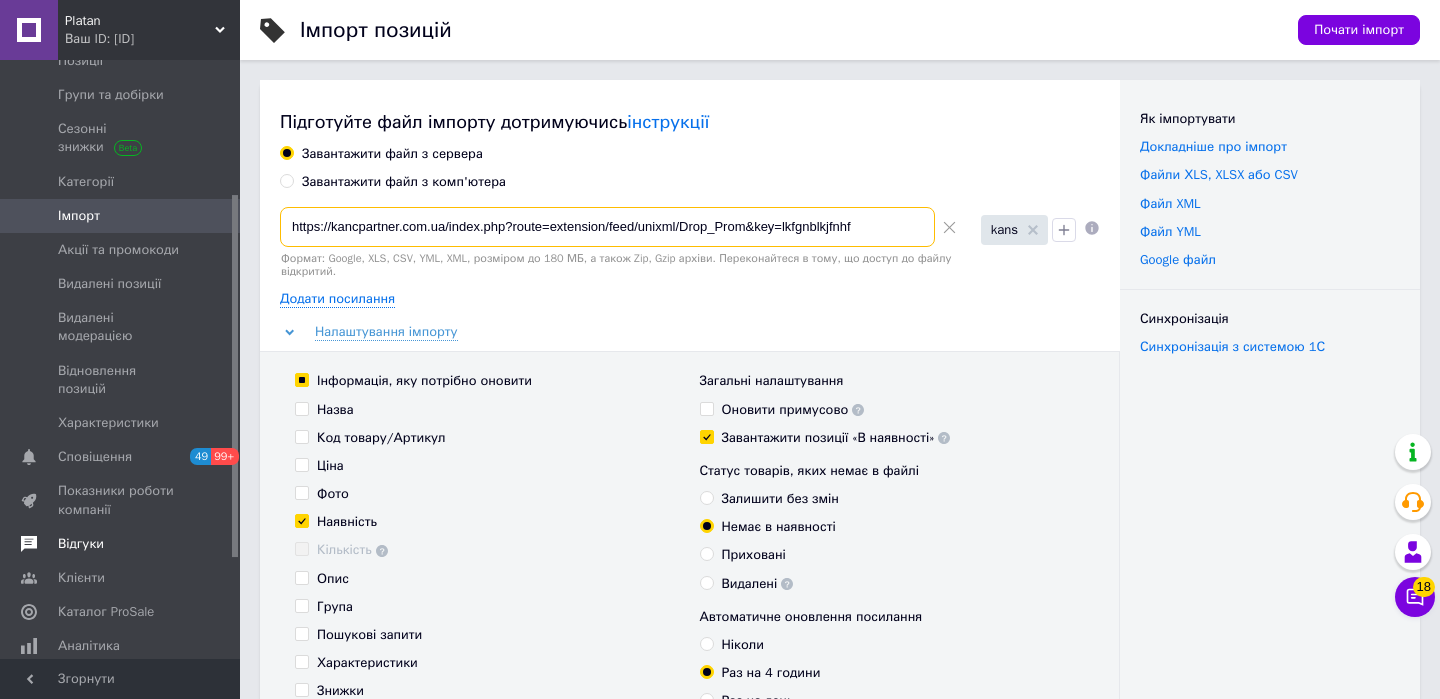 scroll, scrollTop: 259, scrollLeft: 0, axis: vertical 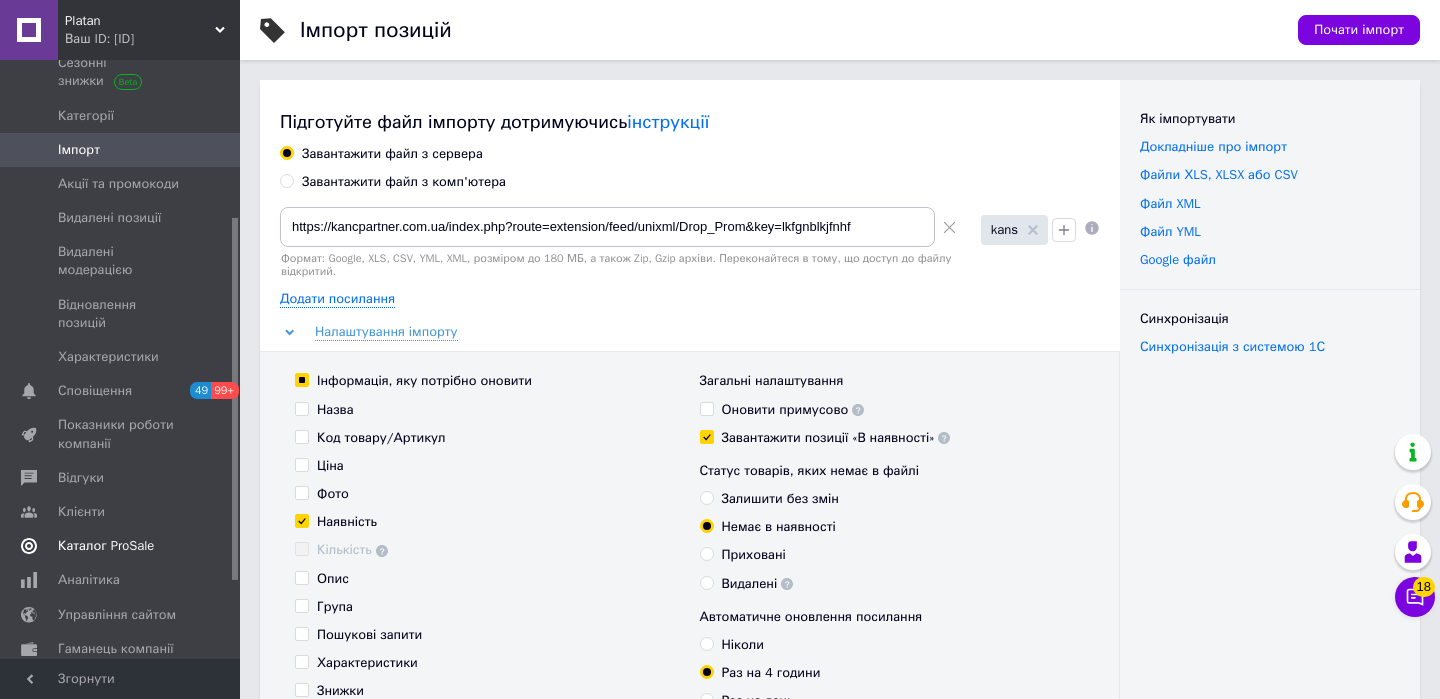 click on "Каталог ProSale" at bounding box center [106, 546] 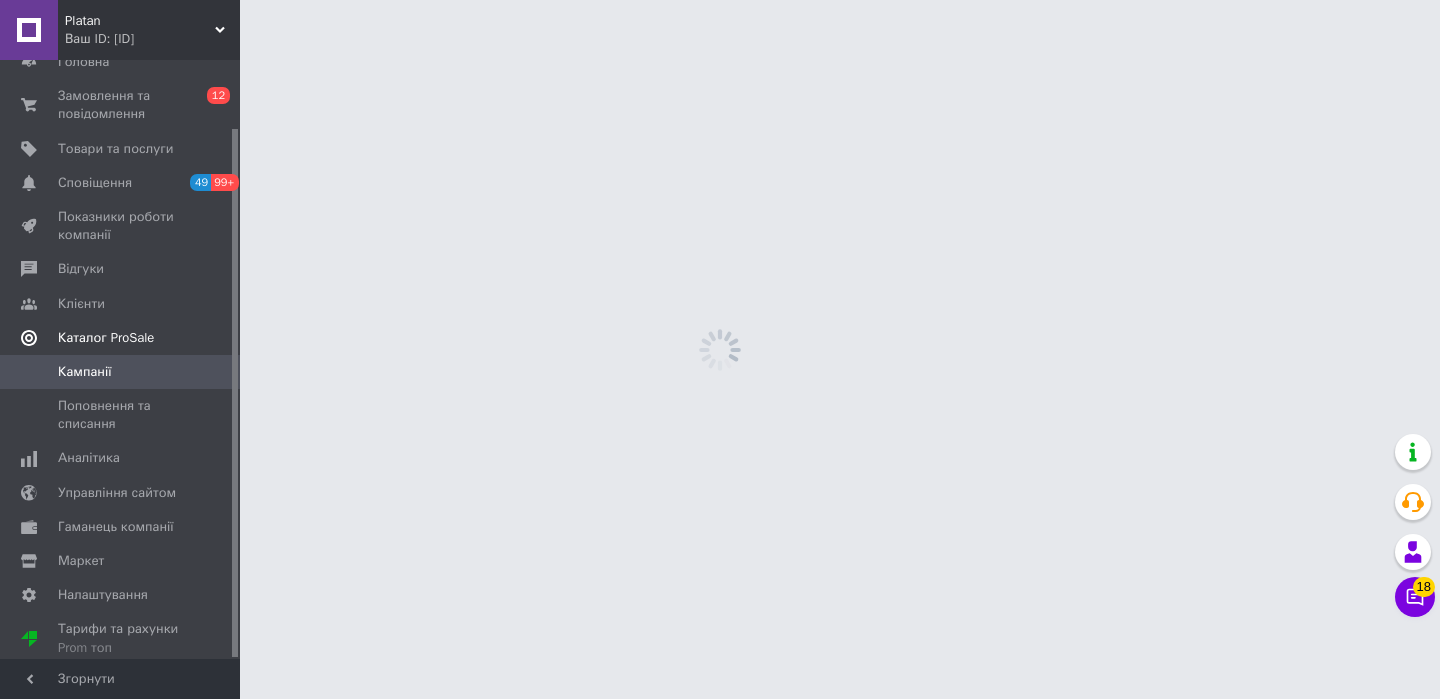 scroll, scrollTop: 77, scrollLeft: 0, axis: vertical 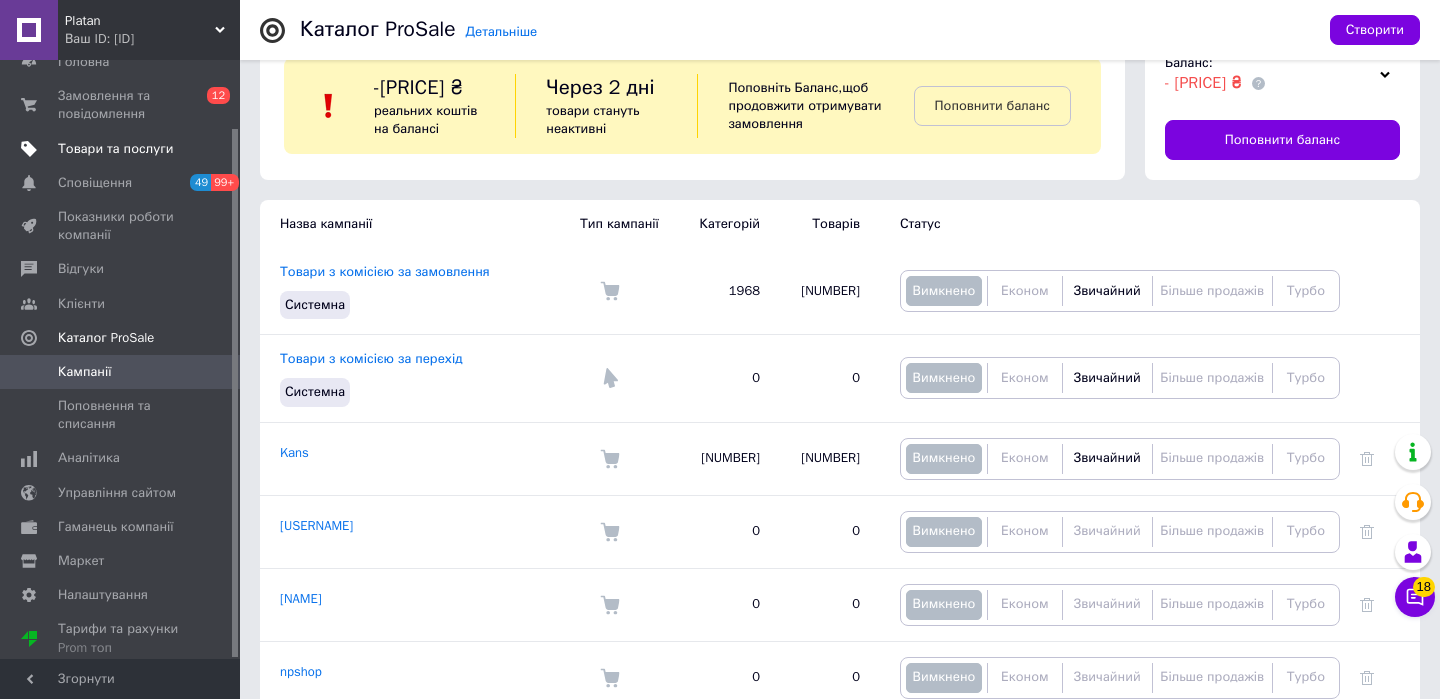 click on "Товари та послуги" at bounding box center (115, 149) 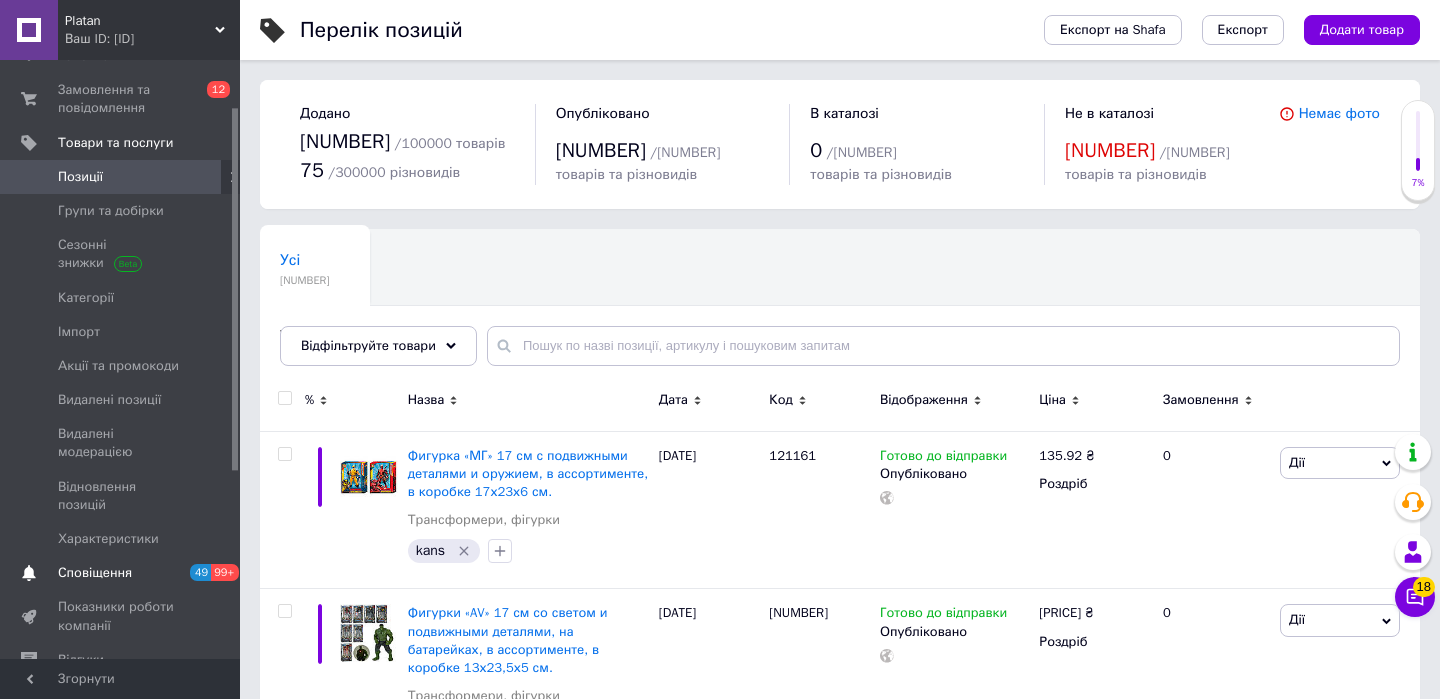 click on "Сповіщення 49 99+" at bounding box center (123, 573) 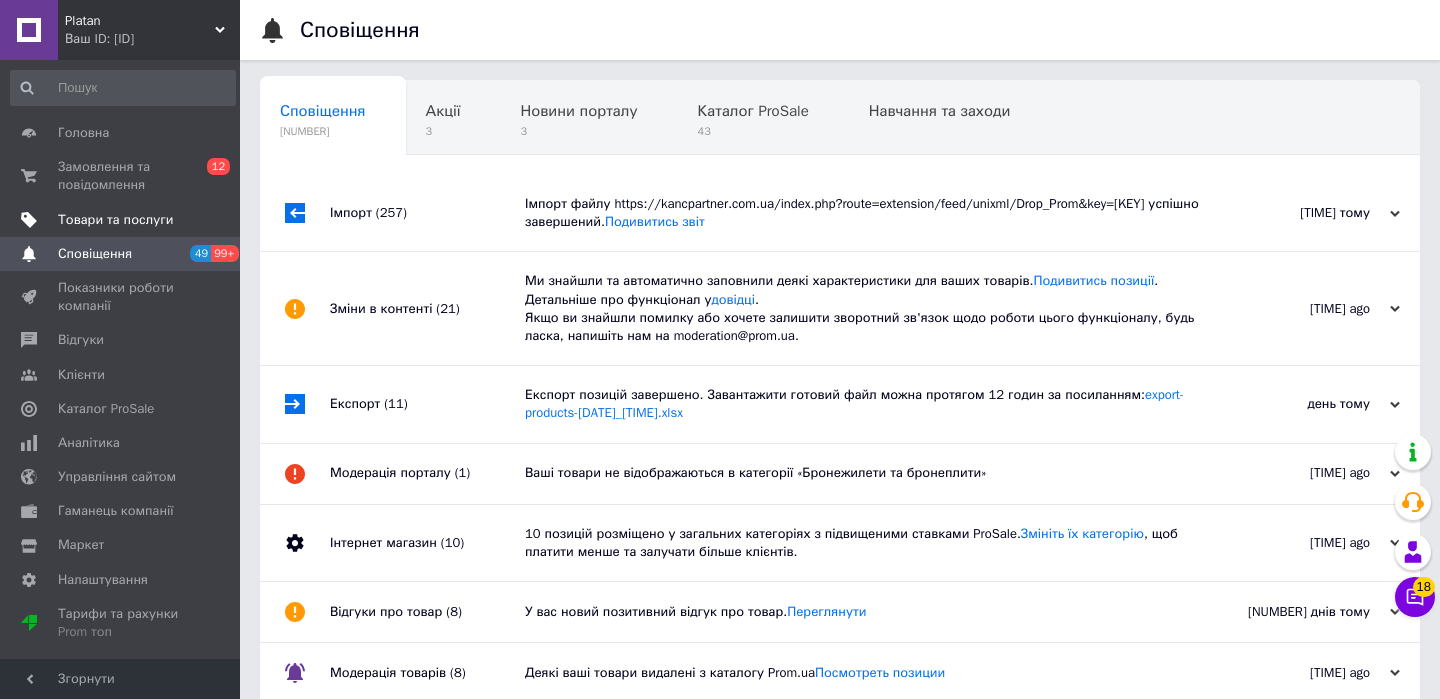 click on "Товари та послуги" at bounding box center (115, 220) 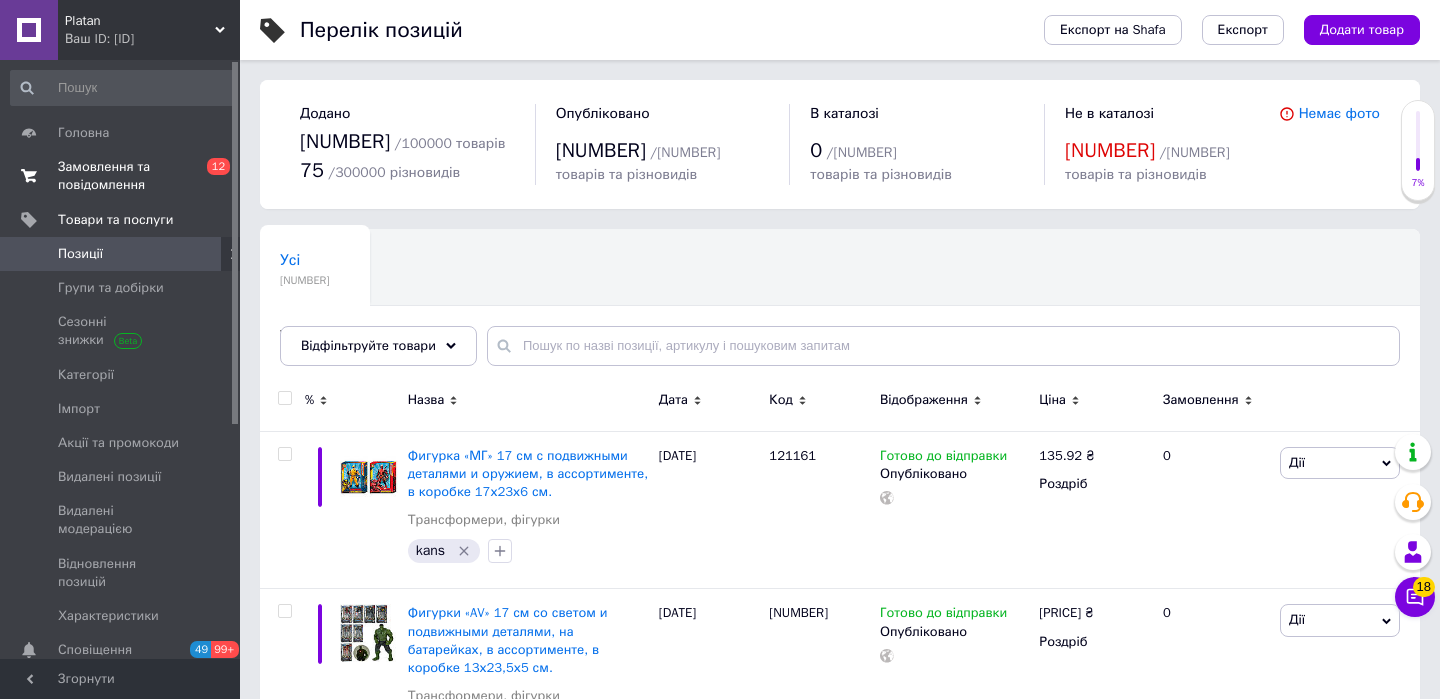 click on "Замовлення та повідомлення" at bounding box center (121, 176) 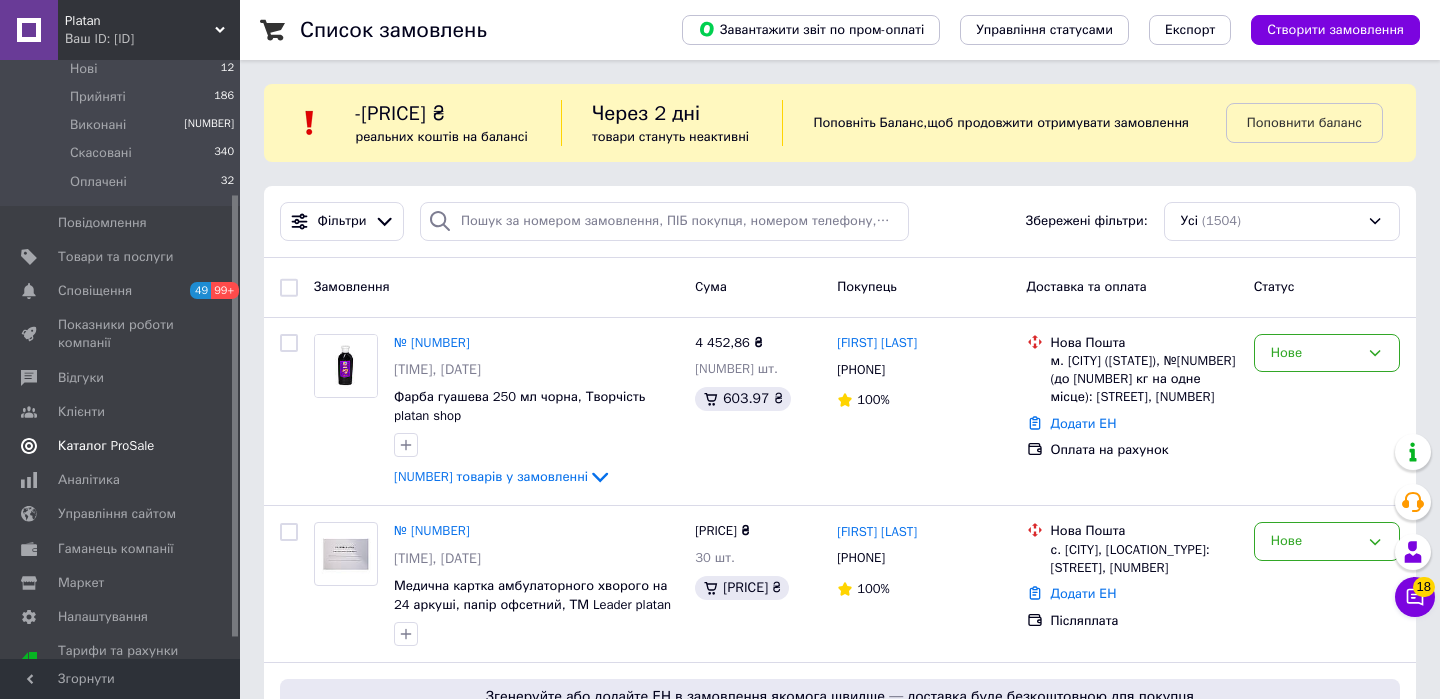 click on "Каталог ProSale" at bounding box center (106, 446) 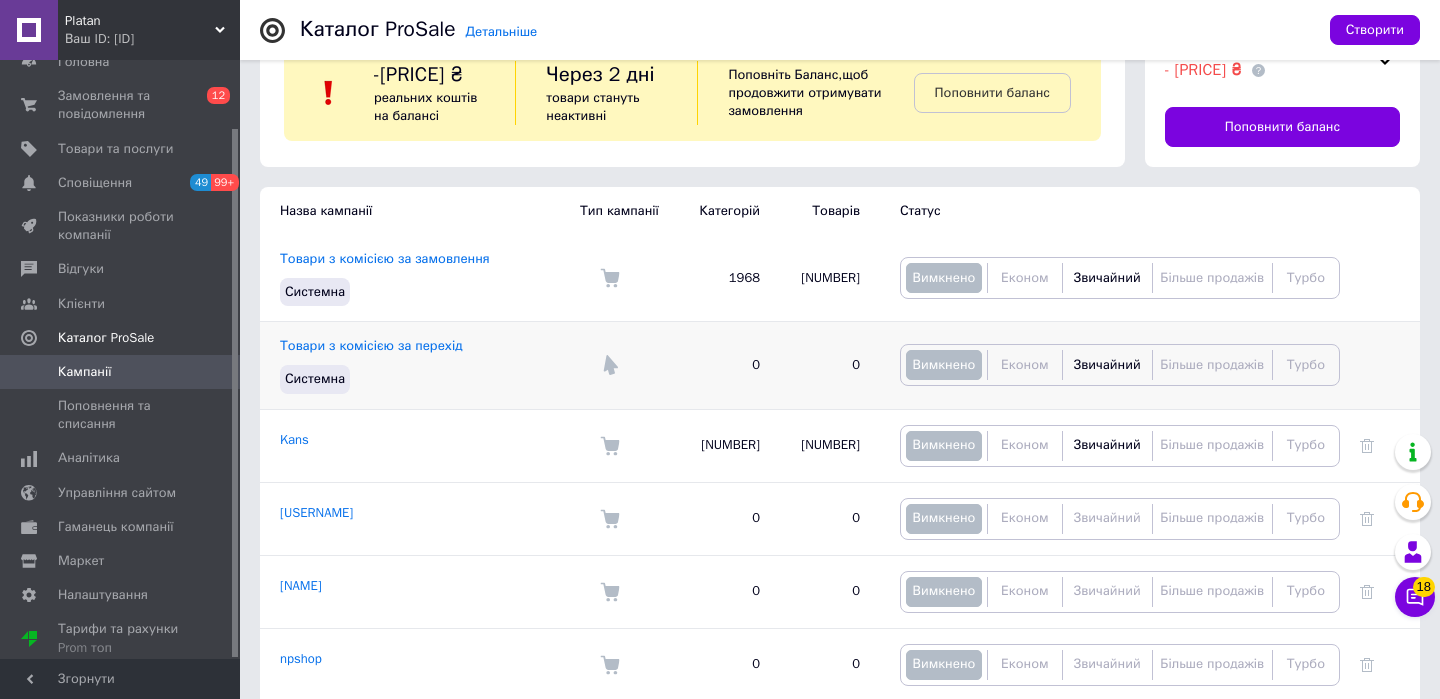 scroll, scrollTop: 0, scrollLeft: 0, axis: both 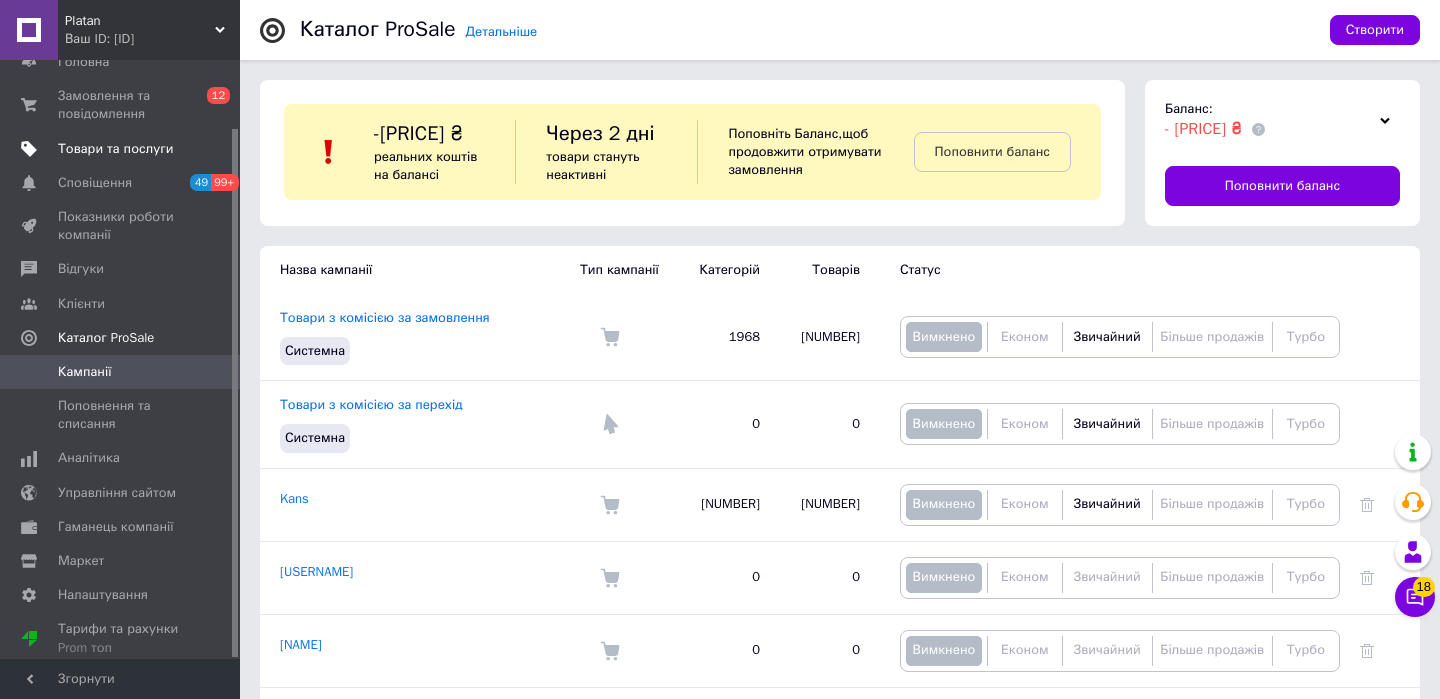 click on "Товари та послуги" at bounding box center [115, 149] 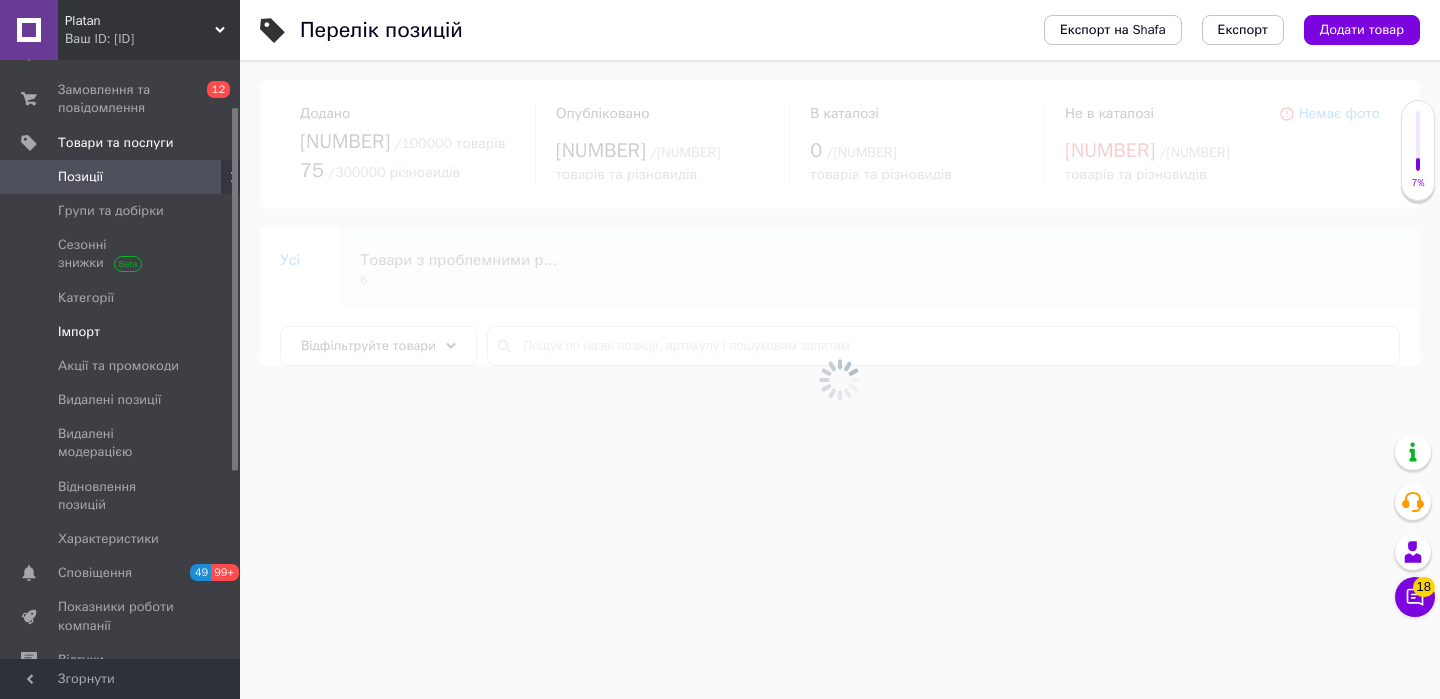 click on "Імпорт" at bounding box center [121, 332] 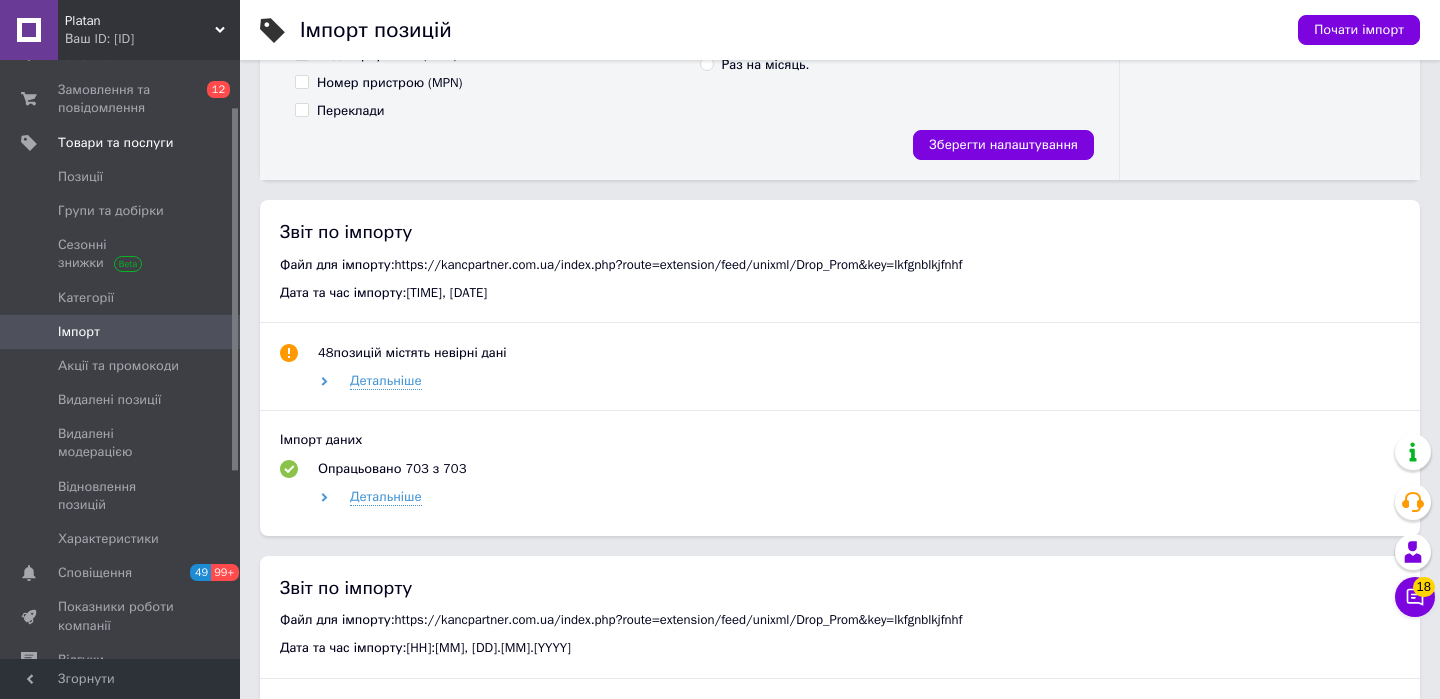scroll, scrollTop: 695, scrollLeft: 0, axis: vertical 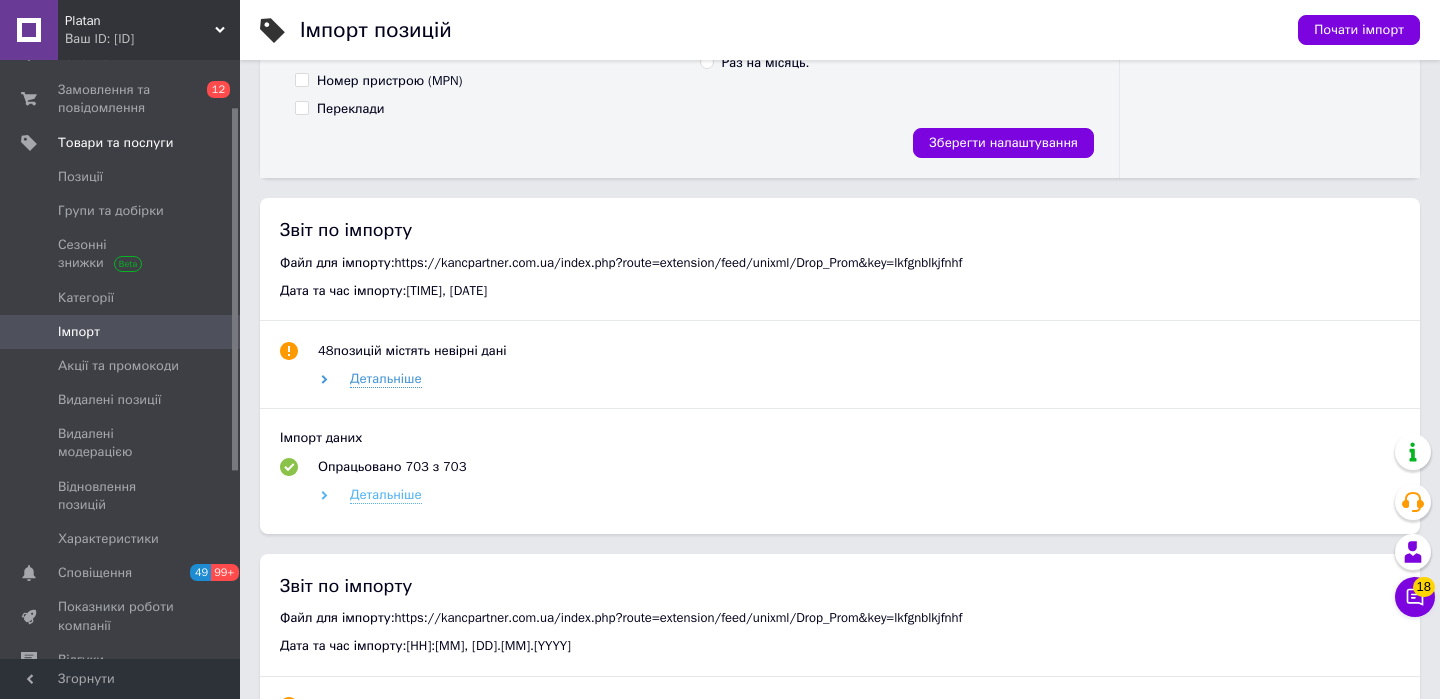 click on "Детальніше" at bounding box center (386, 379) 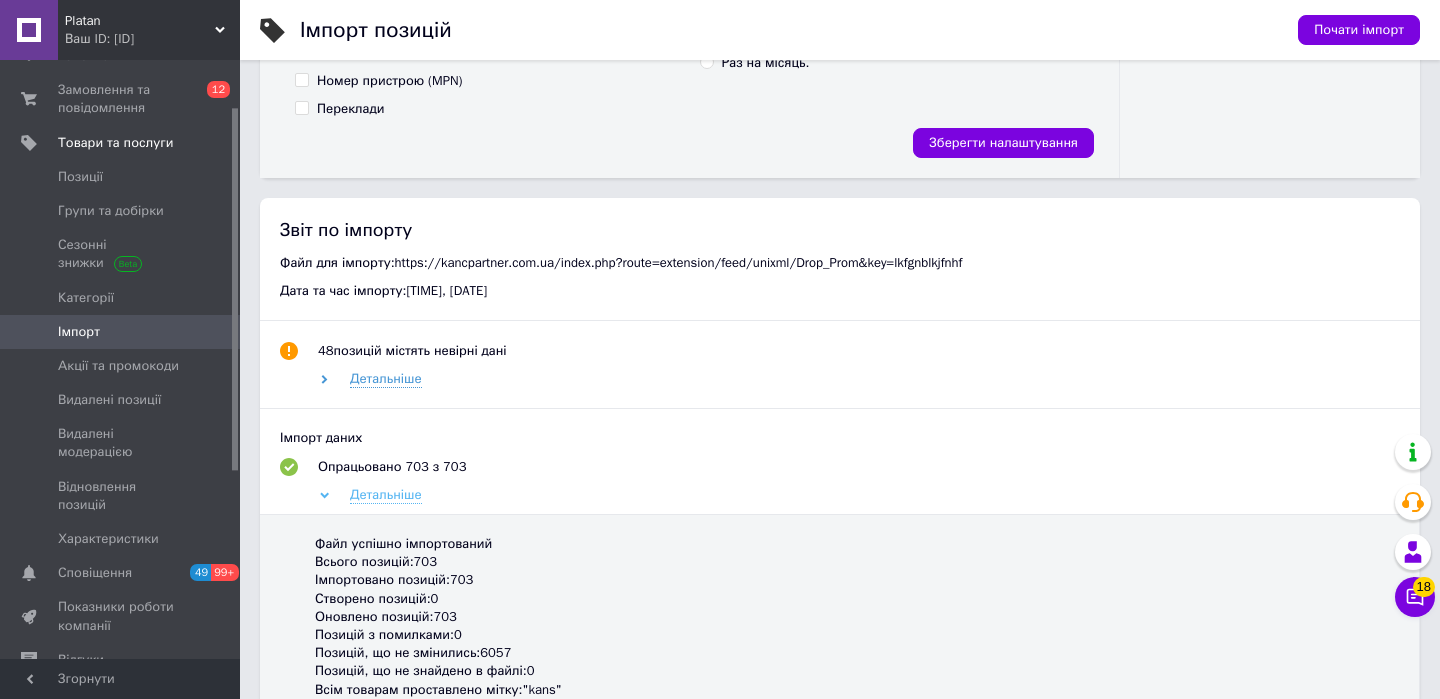 click on "Детальніше" at bounding box center (386, 495) 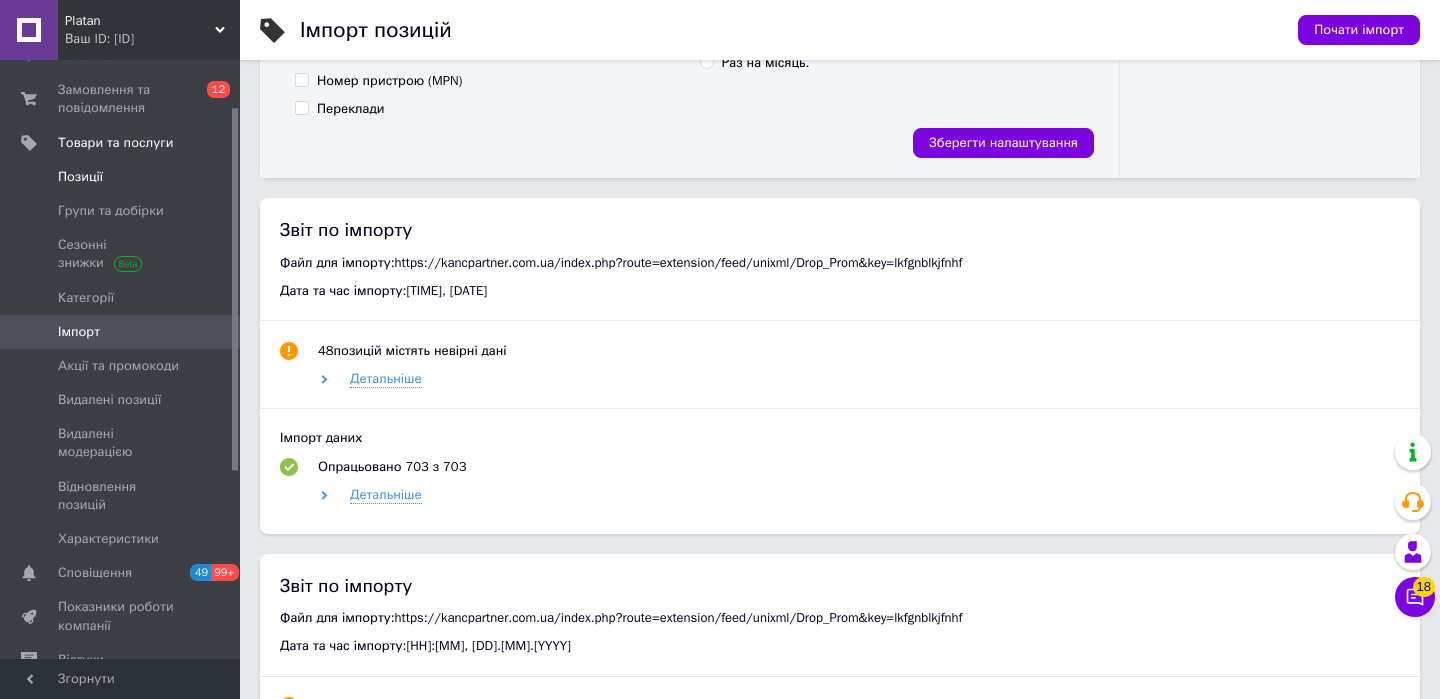 click on "Позиції" at bounding box center (121, 177) 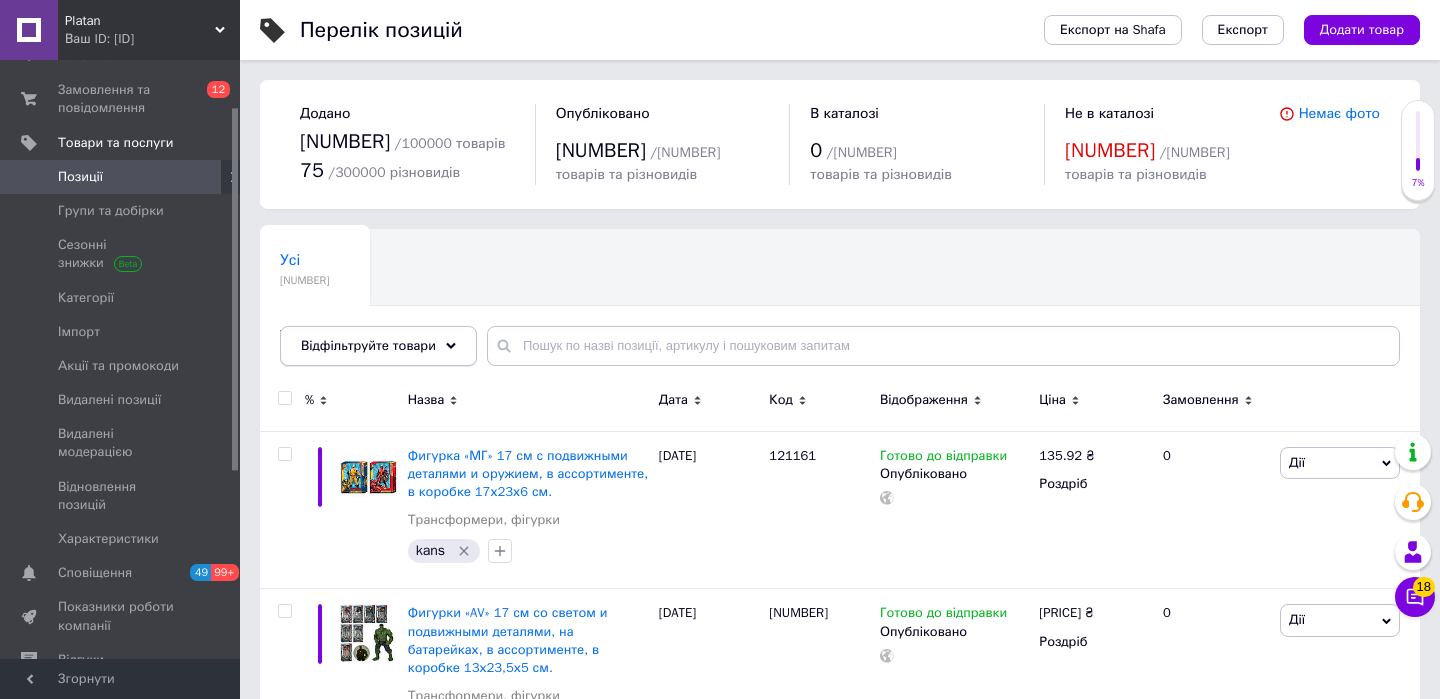 click on "Відфільтруйте товари" at bounding box center [368, 345] 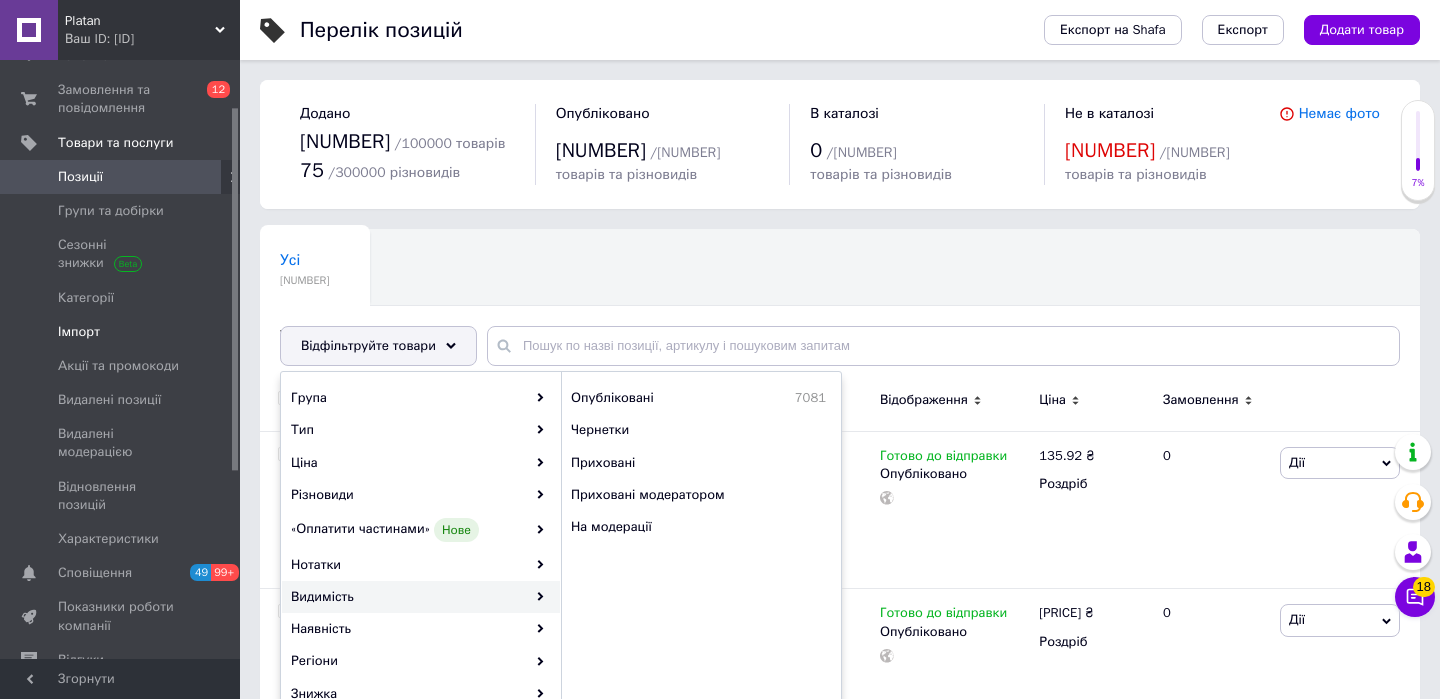 click on "Імпорт" at bounding box center [121, 332] 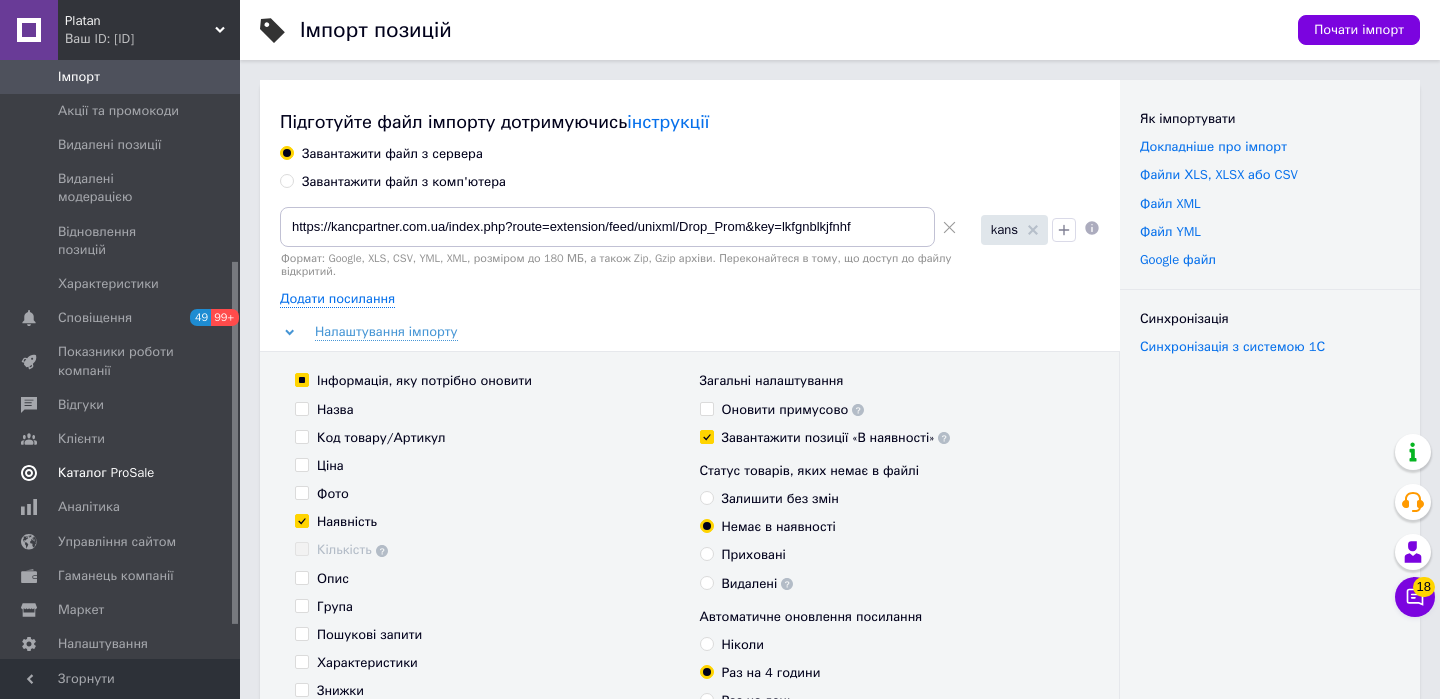 click on "Каталог ProSale" at bounding box center (106, 473) 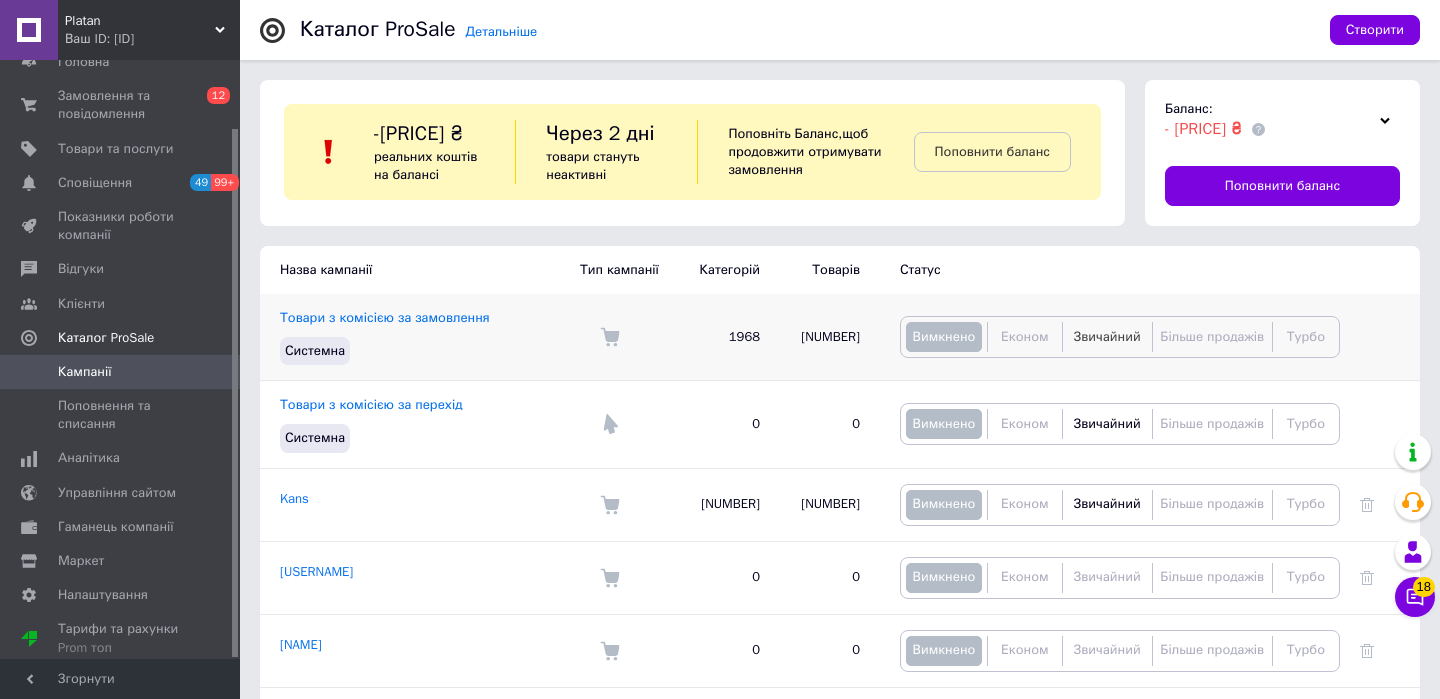 click on "Звичайний" at bounding box center (1107, 336) 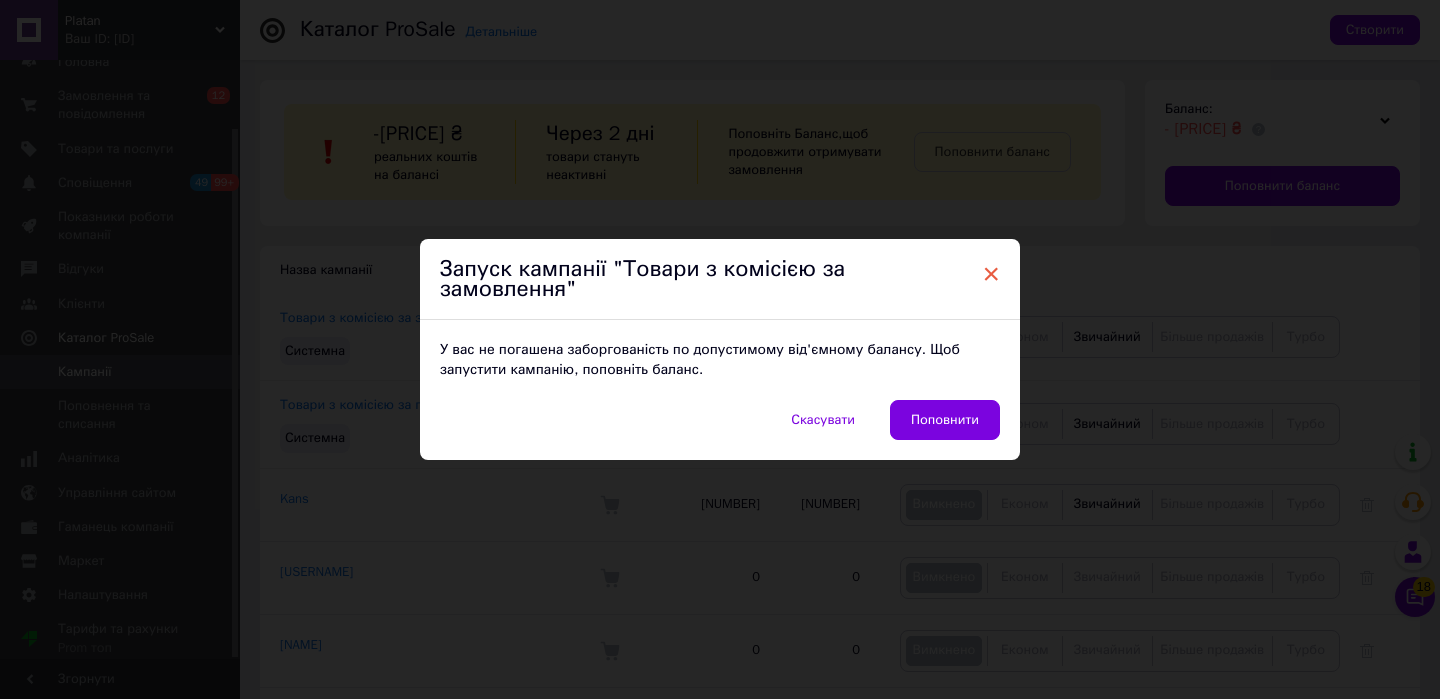 click on "×" at bounding box center (991, 274) 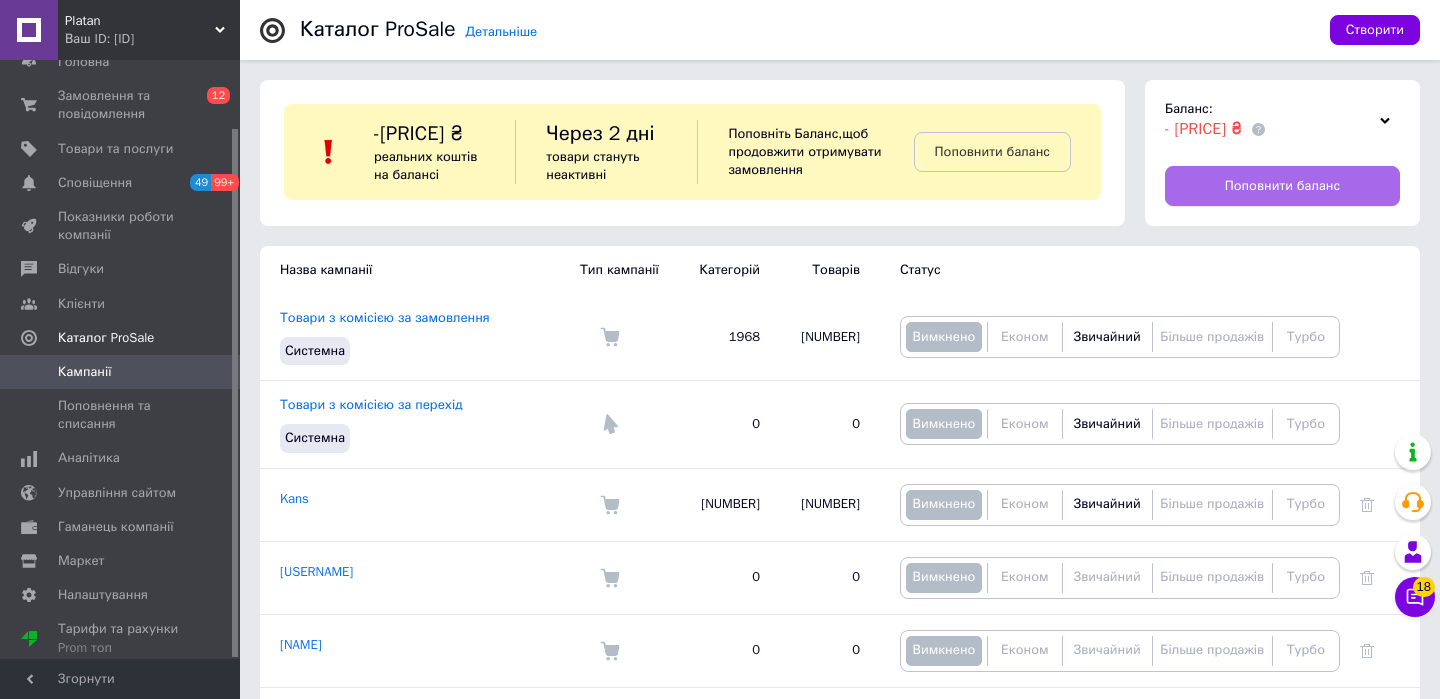 click on "Поповнити баланс" at bounding box center [1282, 186] 